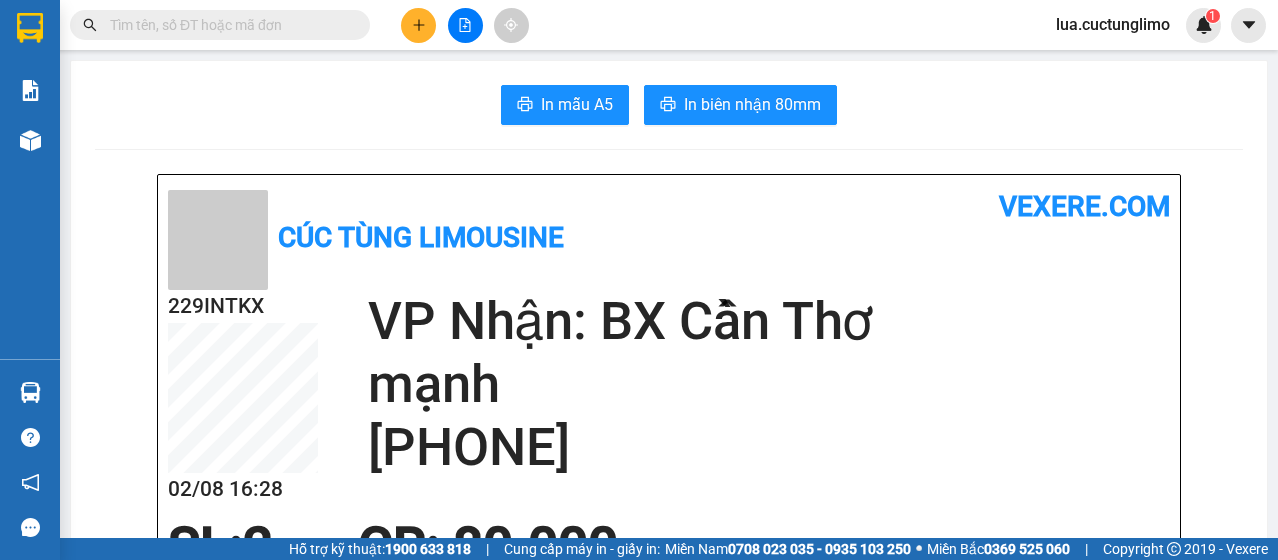 scroll, scrollTop: 0, scrollLeft: 0, axis: both 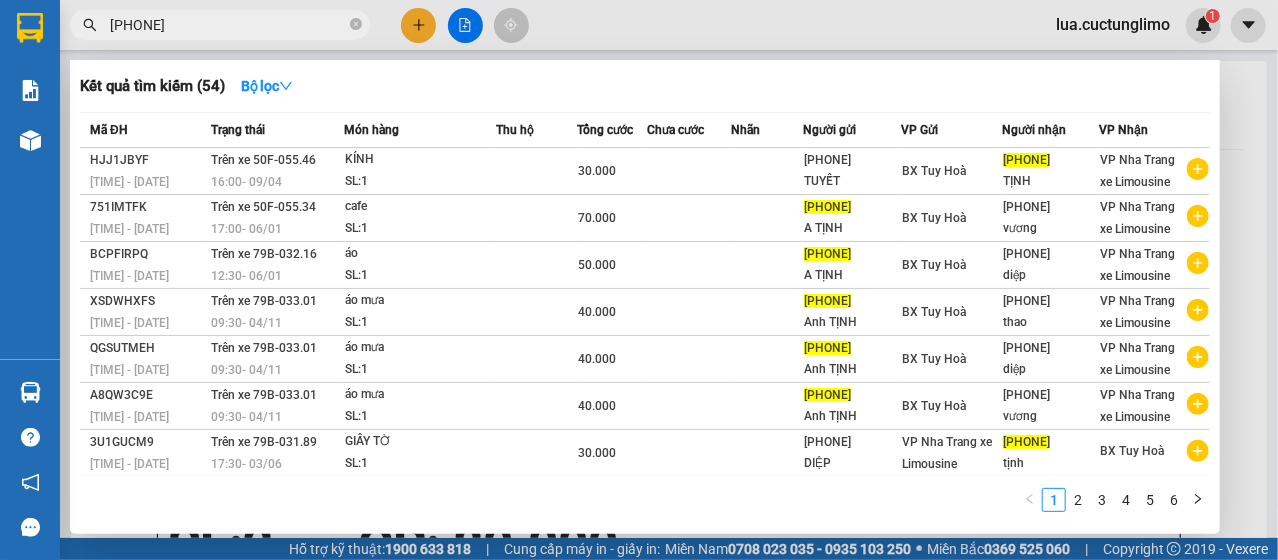 click on "[PHONE]" at bounding box center [228, 25] 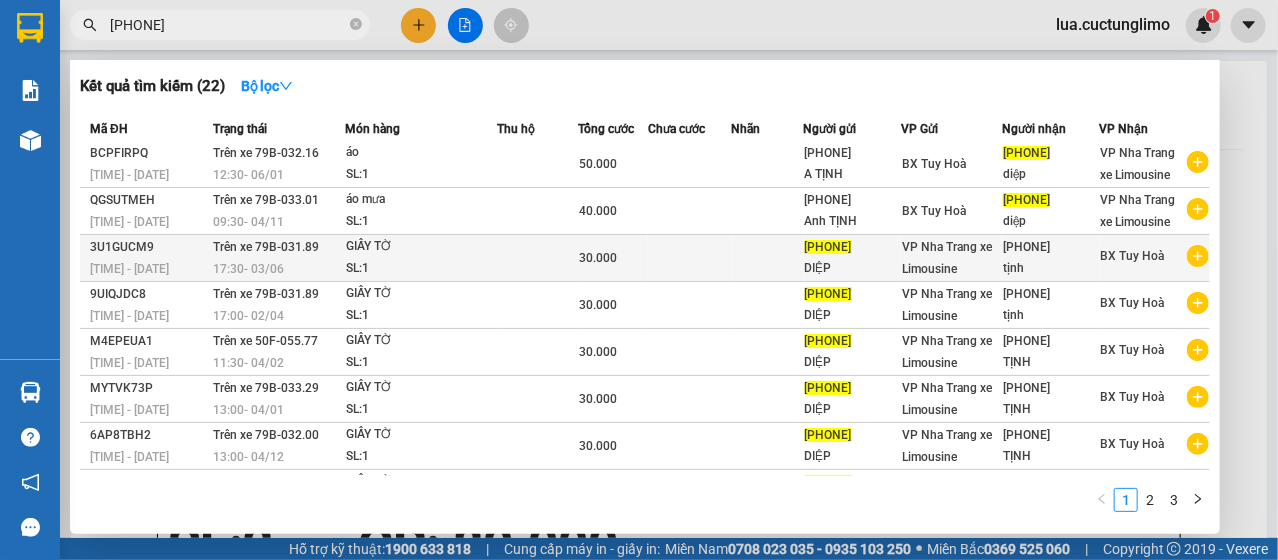 scroll, scrollTop: 0, scrollLeft: 0, axis: both 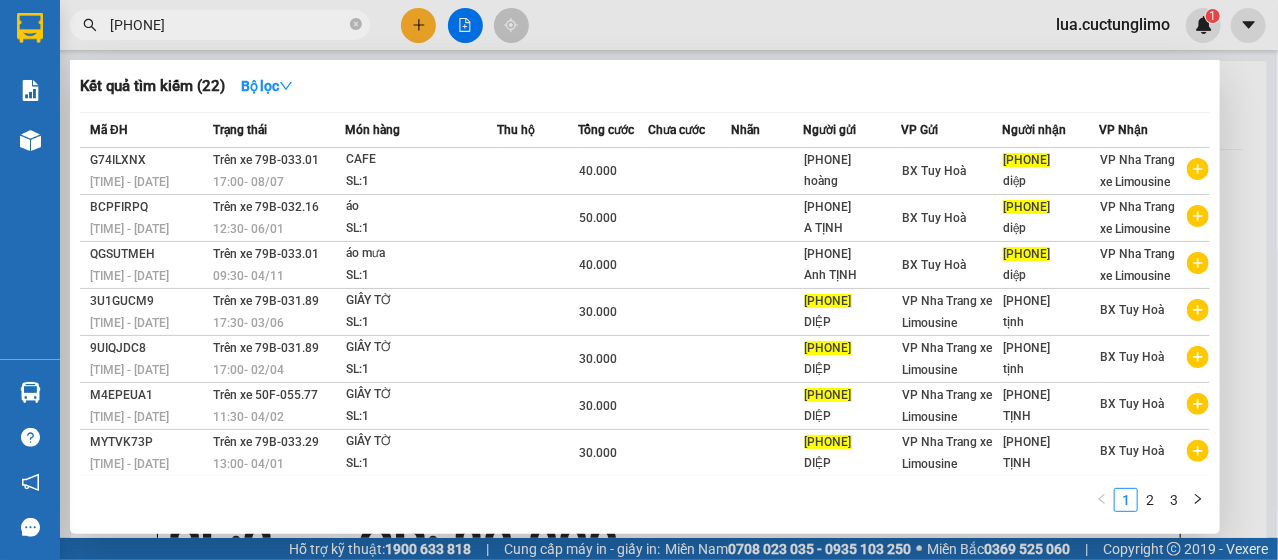 type on "[PHONE]" 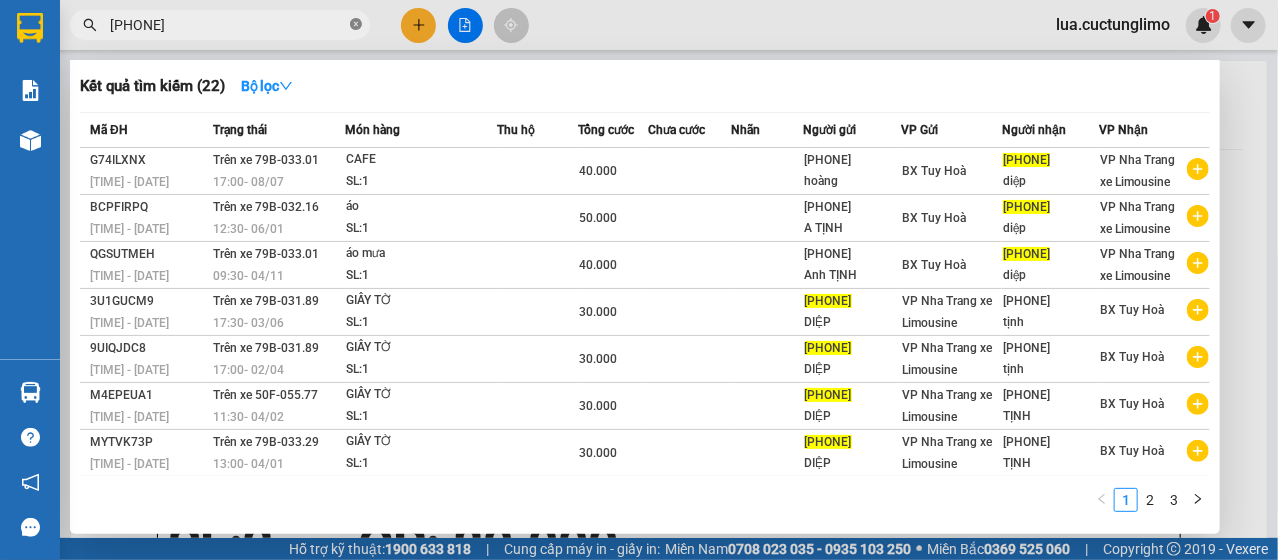 click 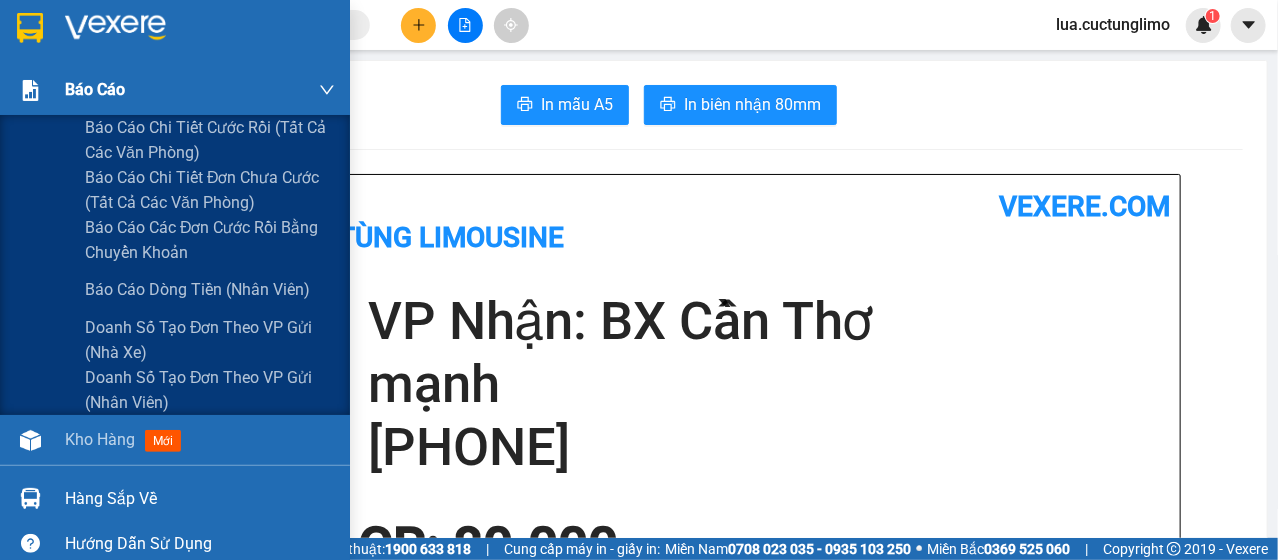 click on "Báo cáo" at bounding box center [95, 89] 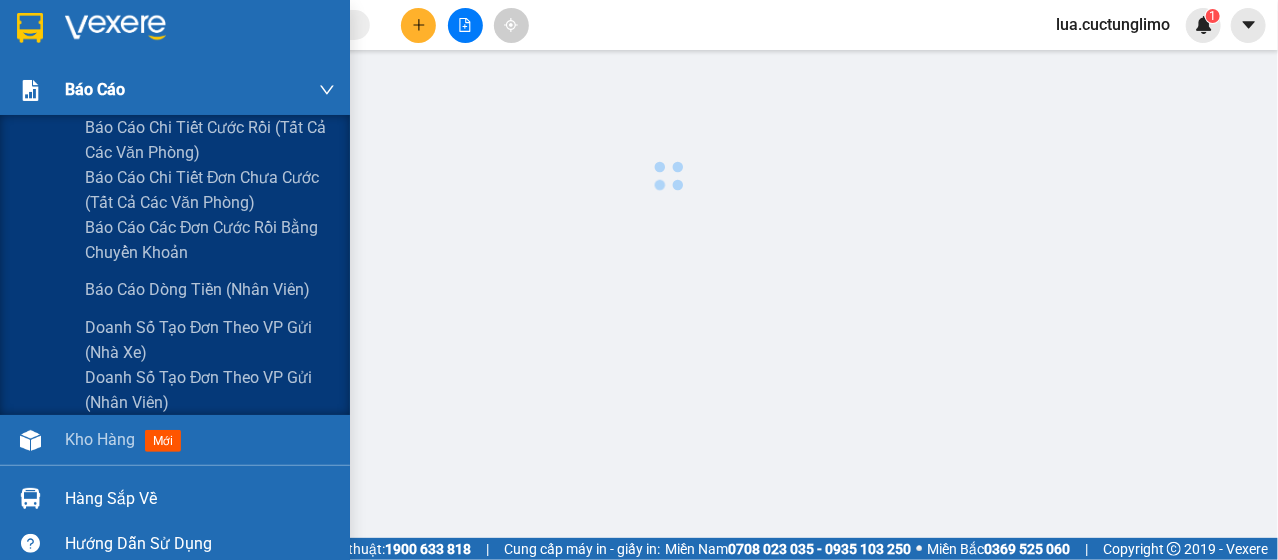 click on "Báo cáo" at bounding box center (95, 89) 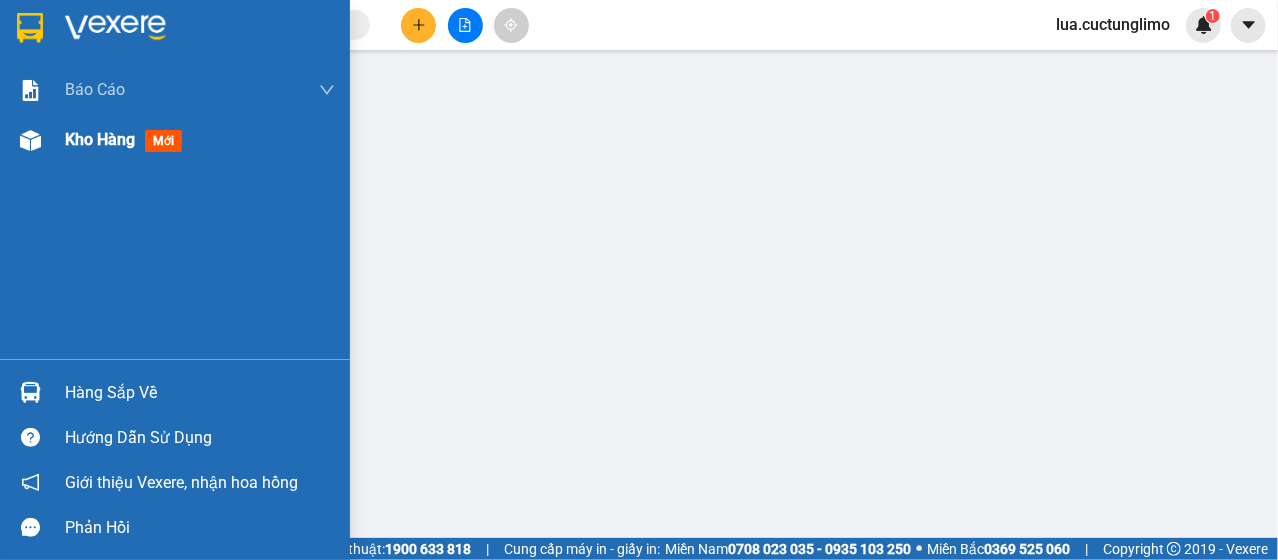 click on "Kho hàng" at bounding box center [100, 139] 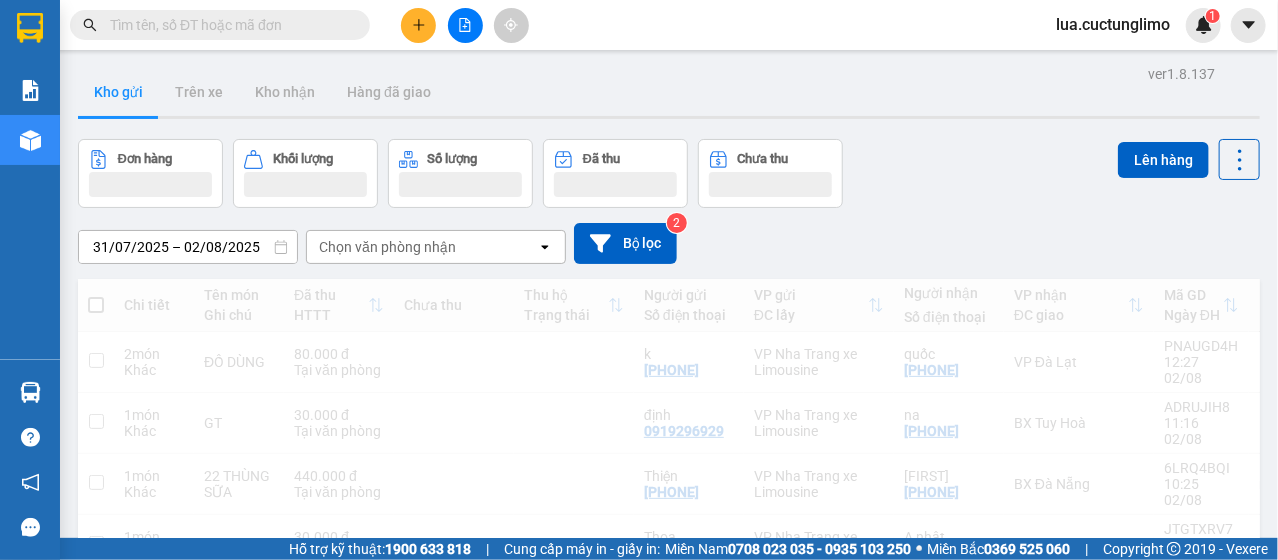 click on "Chọn văn phòng nhận" at bounding box center (387, 247) 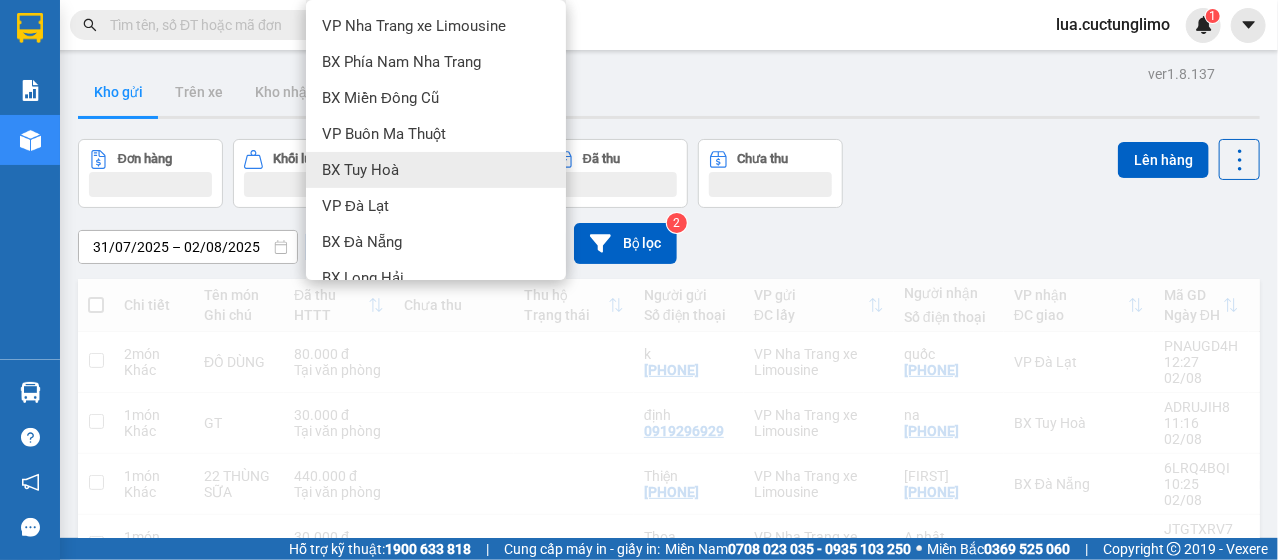 drag, startPoint x: 392, startPoint y: 182, endPoint x: 435, endPoint y: 169, distance: 44.922153 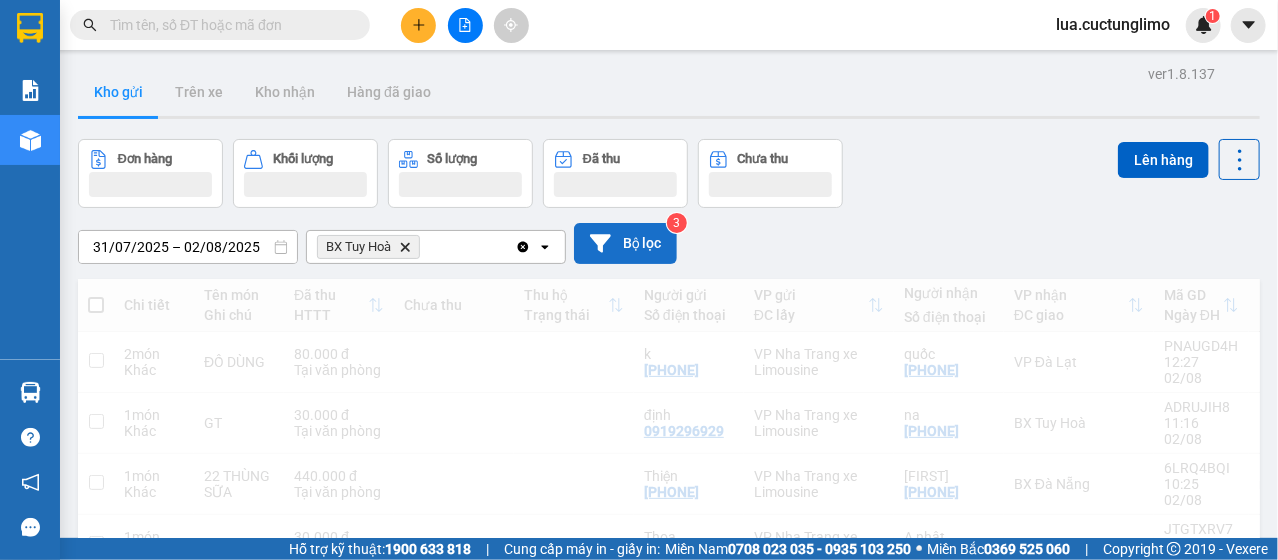 click on "Bộ lọc" at bounding box center (625, 243) 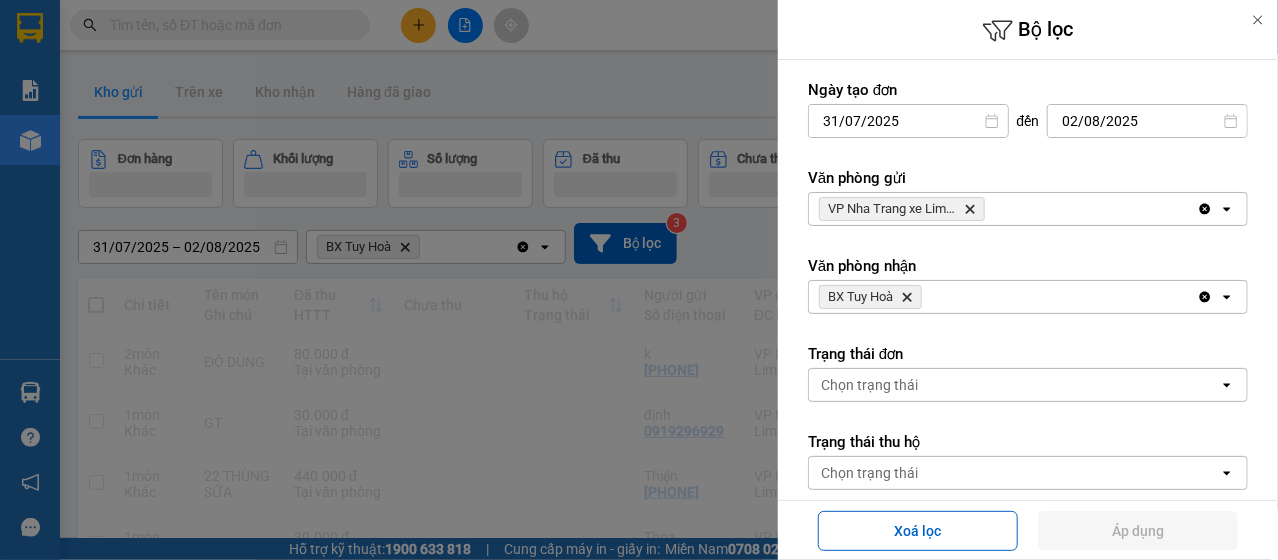 drag, startPoint x: 1260, startPoint y: 19, endPoint x: 1234, endPoint y: 27, distance: 27.202942 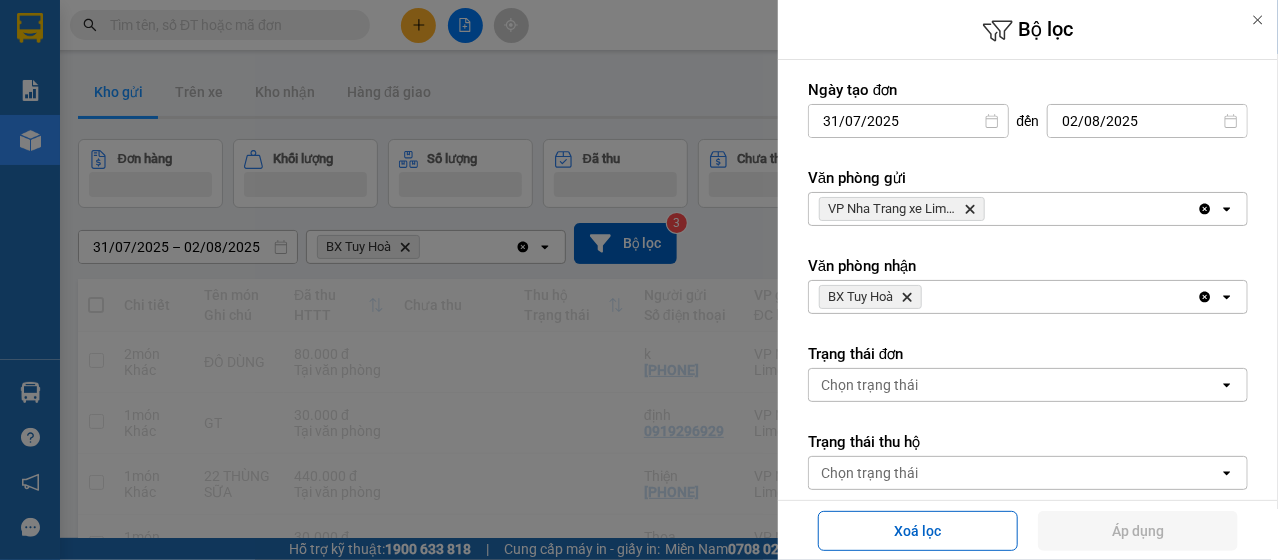 click 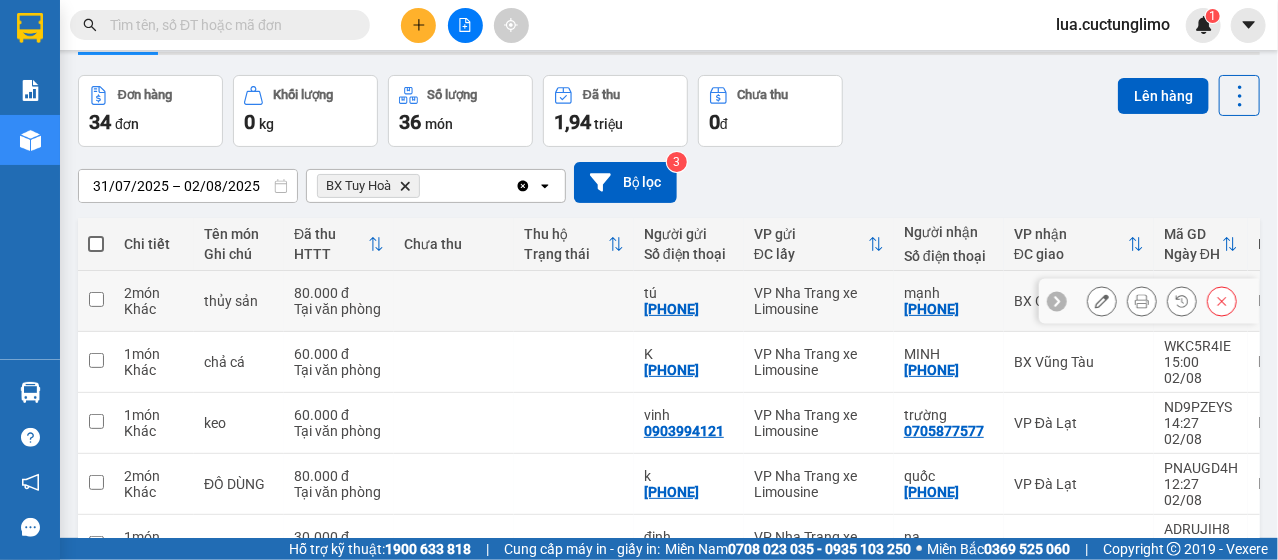 scroll, scrollTop: 100, scrollLeft: 0, axis: vertical 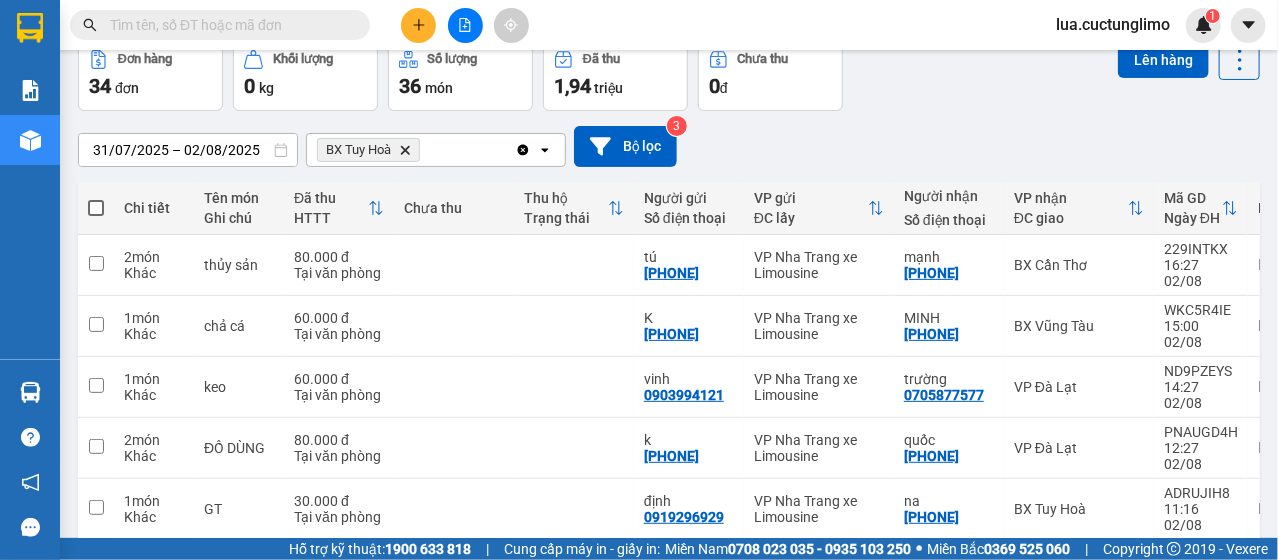 click on "BX Tuy Hoà Delete" at bounding box center (411, 150) 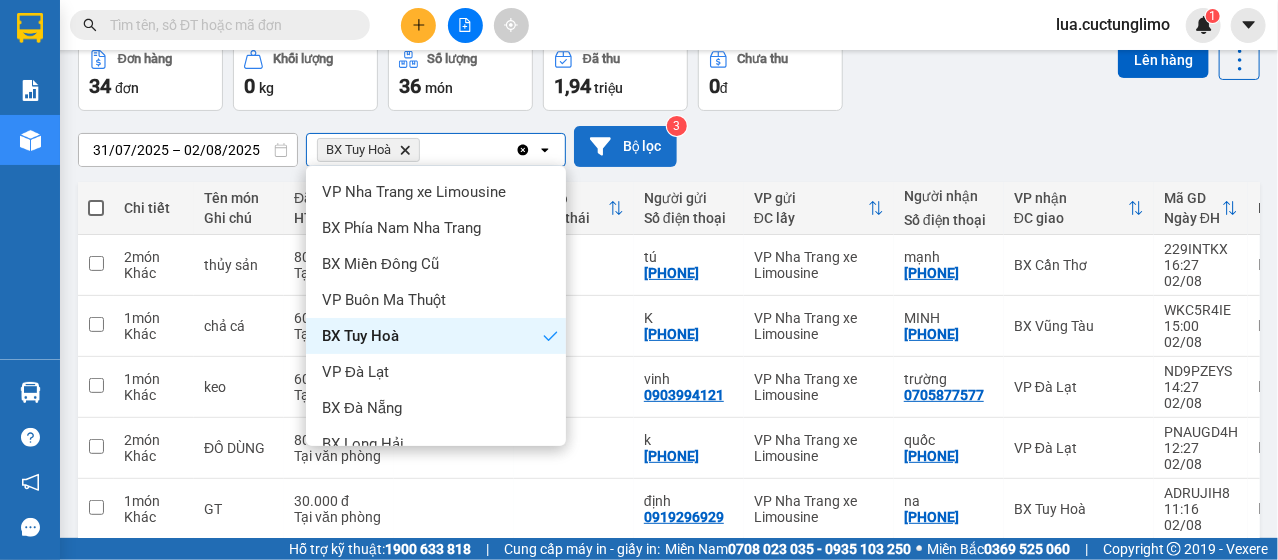 click on "Bộ lọc" at bounding box center (625, 146) 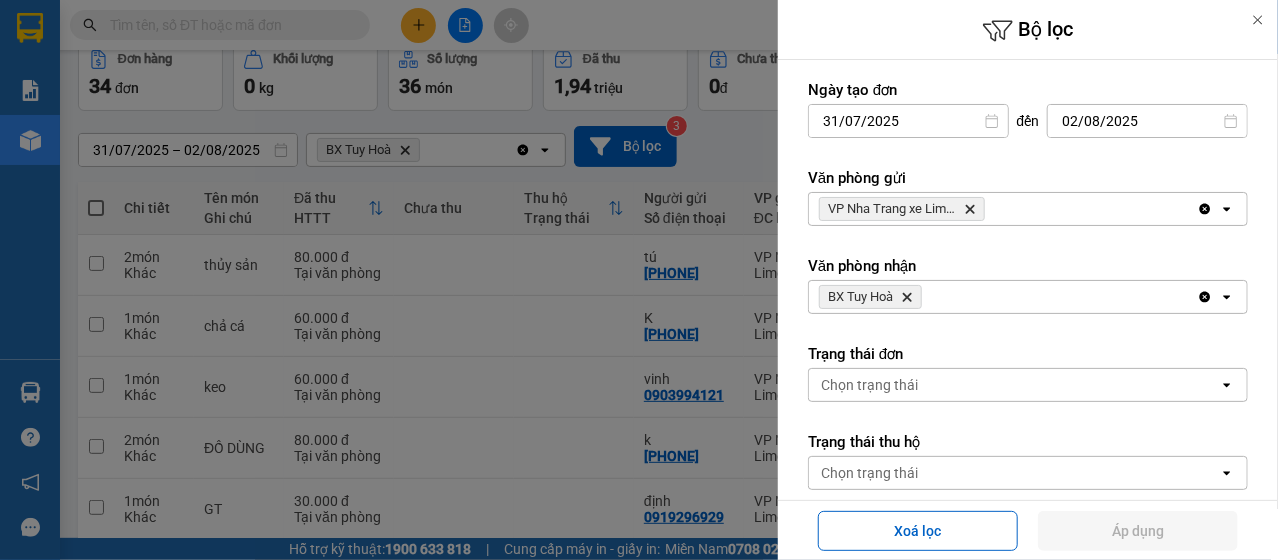 scroll, scrollTop: 200, scrollLeft: 0, axis: vertical 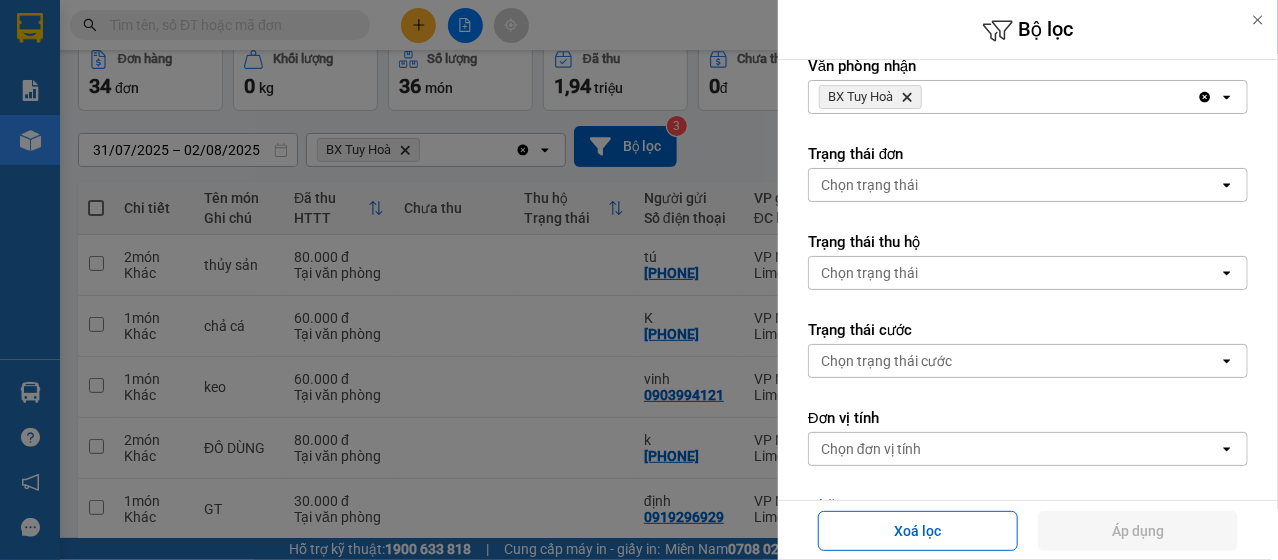 click 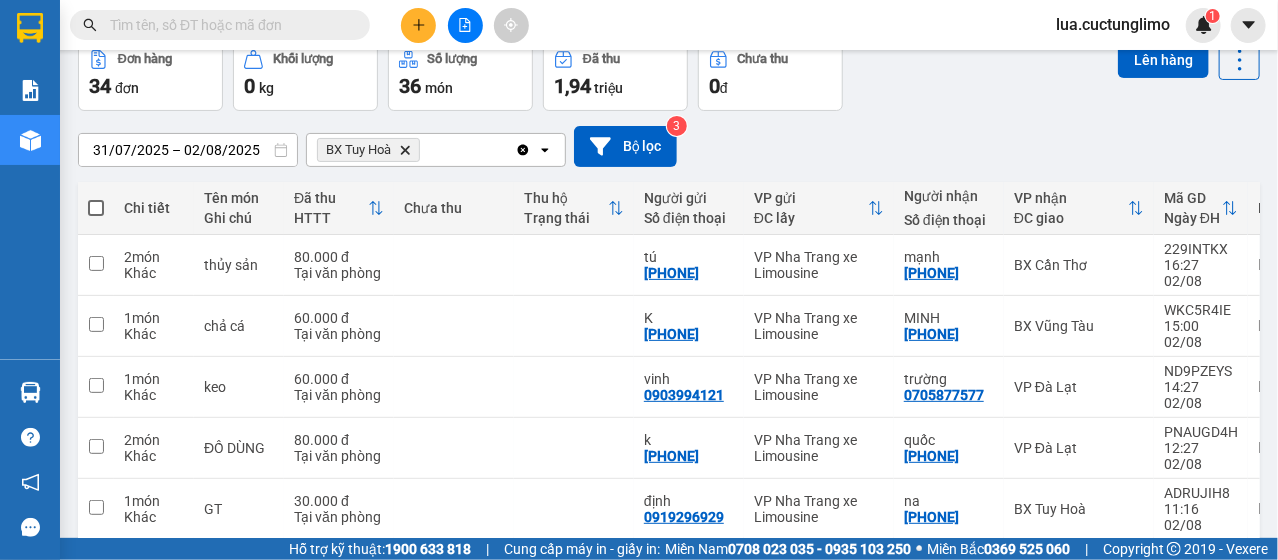 click on "Delete" 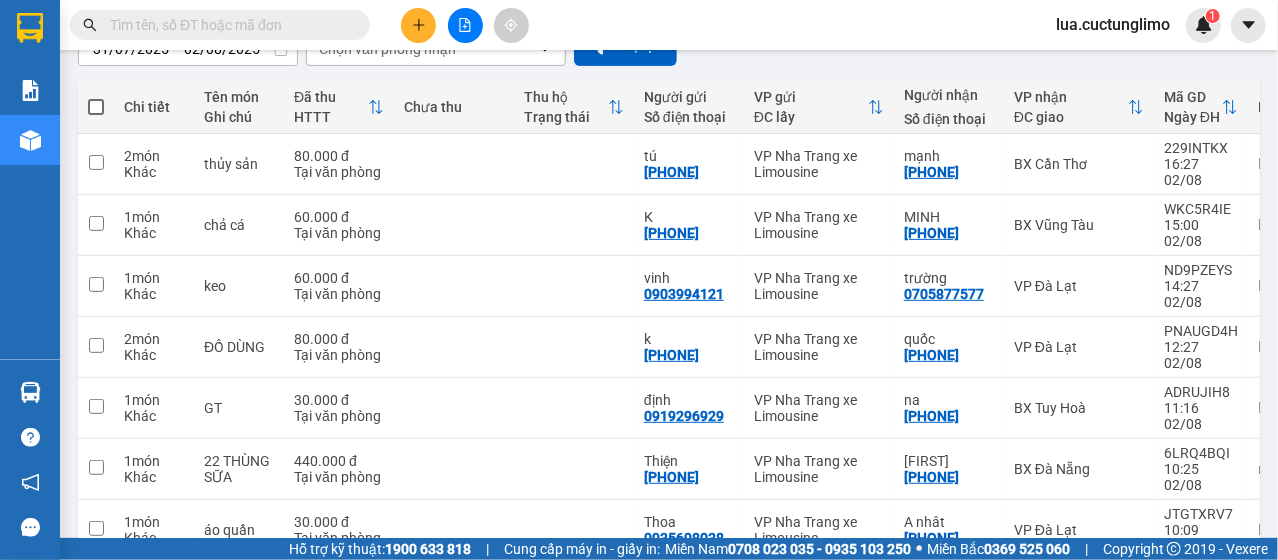 scroll, scrollTop: 300, scrollLeft: 0, axis: vertical 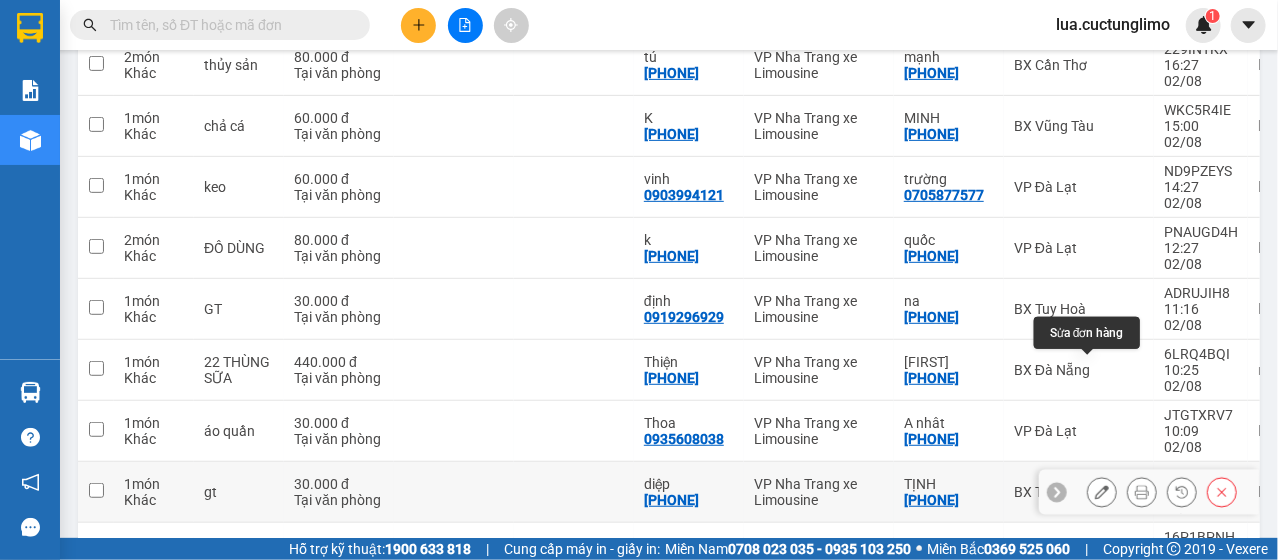 click at bounding box center (1102, 492) 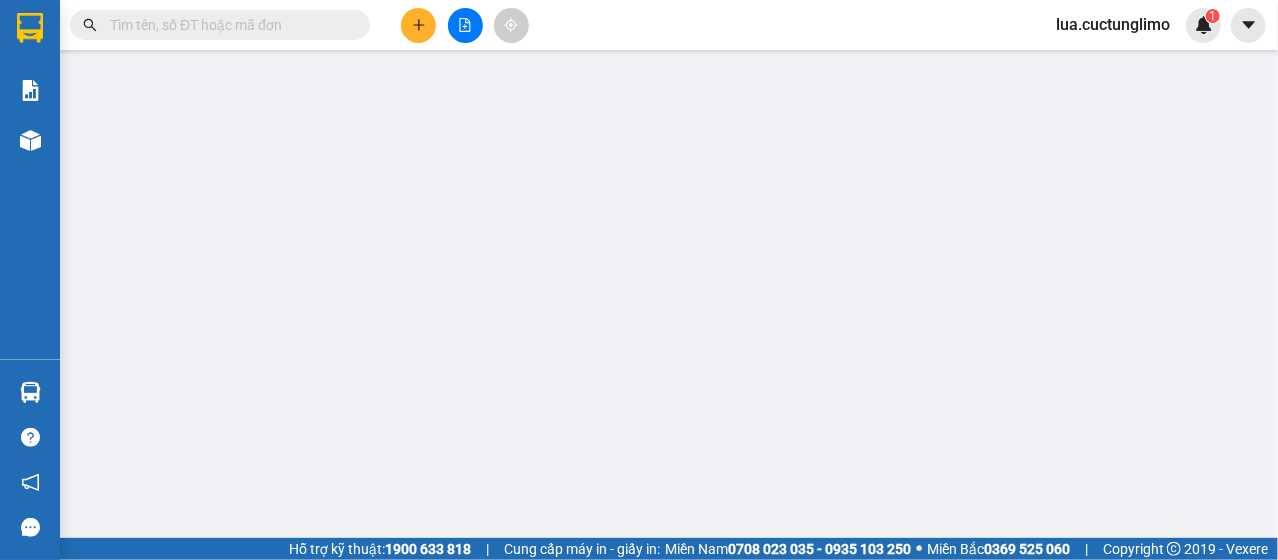 scroll, scrollTop: 0, scrollLeft: 0, axis: both 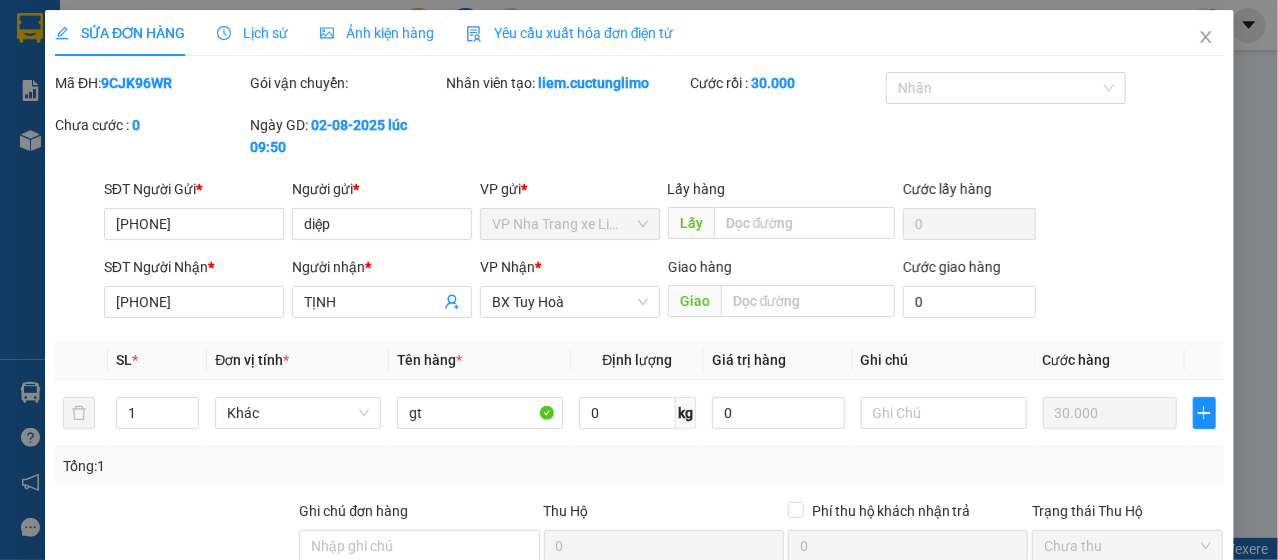 type on "[PHONE]" 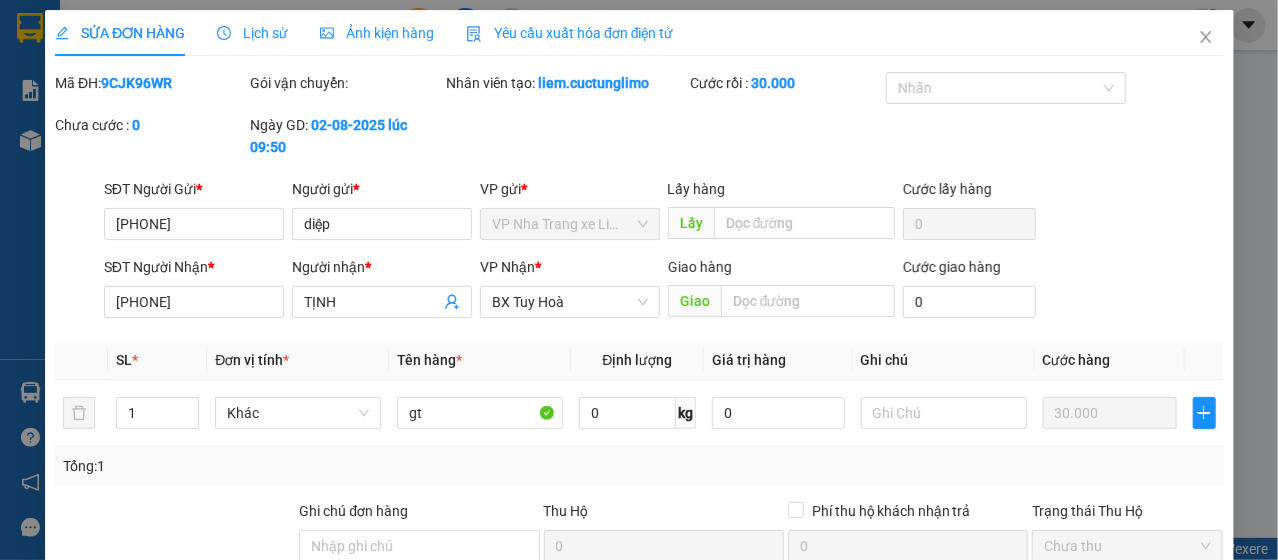 type on "diệp" 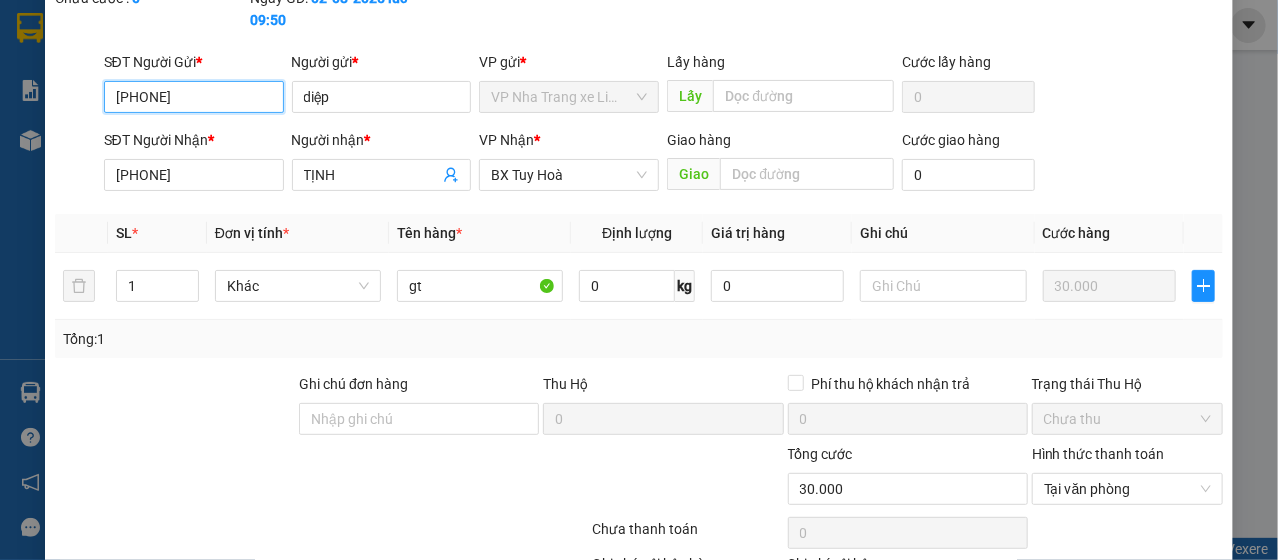 scroll, scrollTop: 0, scrollLeft: 0, axis: both 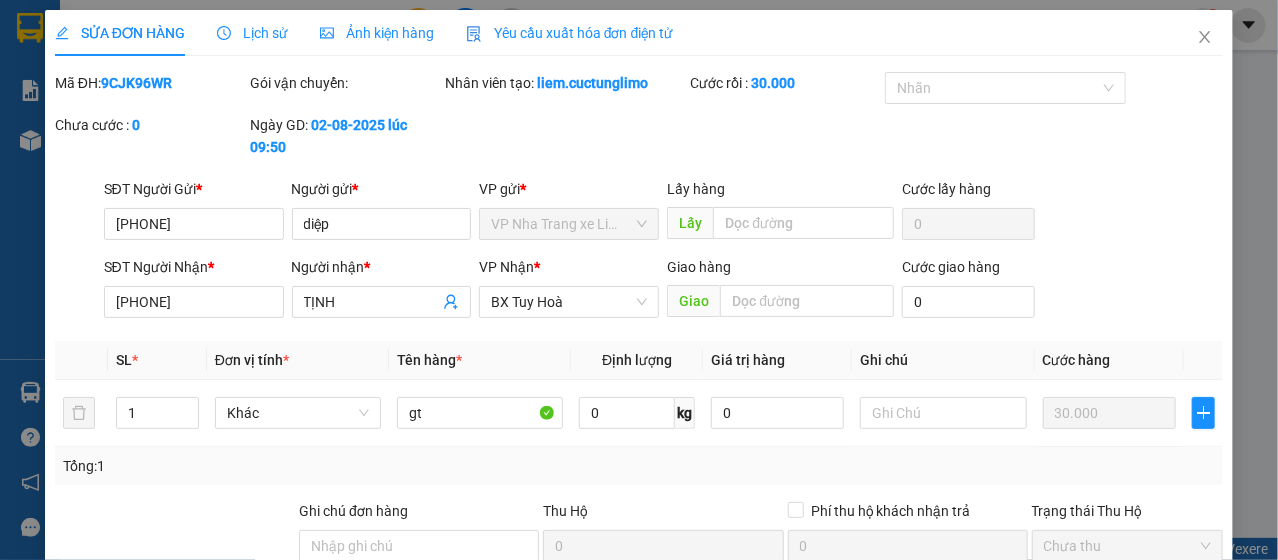 click on "Total Paid Fee 30.000 Total UnPaid Fee 0 Cash Collection Total Fee Mã ĐH:  9CJK96WR Gói vận chuyển:   Nhân viên tạo:   liem.cuctunglimo Cước rồi :   30.000   Nhãn Chưa cước :   0 Ngày GD:   [DATE] lúc 09:50 SĐT Người Gửi  * [PHONE] Người gửi  * diệp VP gửi  * VP Nha Trang xe Limousine Lấy hàng Lấy Cước lấy hàng 0 SĐT Người Nhận  * [PHONE] Người nhận  * TỊNH VP Nhận  * BX Tuy Hoà Giao hàng Giao Cước giao hàng 0 SL  * Đơn vị tính  * Tên hàng  * Định lượng Giá trị hàng Ghi chú Cước hàng                   1 Khác gt 0 kg 0 30.000 Tổng:  1 Ghi chú đơn hàng Thu Hộ 0 Phí thu hộ khách nhận trả 0 Trạng thái Thu Hộ   Chưa thu Tổng cước 30.000 Hình thức thanh toán Tại văn phòng Số tiền thu trước 30.000 Chọn HT Thanh Toán Chưa thanh toán 0 Chọn HT Thanh Toán Ghi chú nội bộ nhà xe Chi phí nội bộ 0 Hủy Đơn Hàng Yêu cầu Thêm ĐH mới" at bounding box center (639, 430) 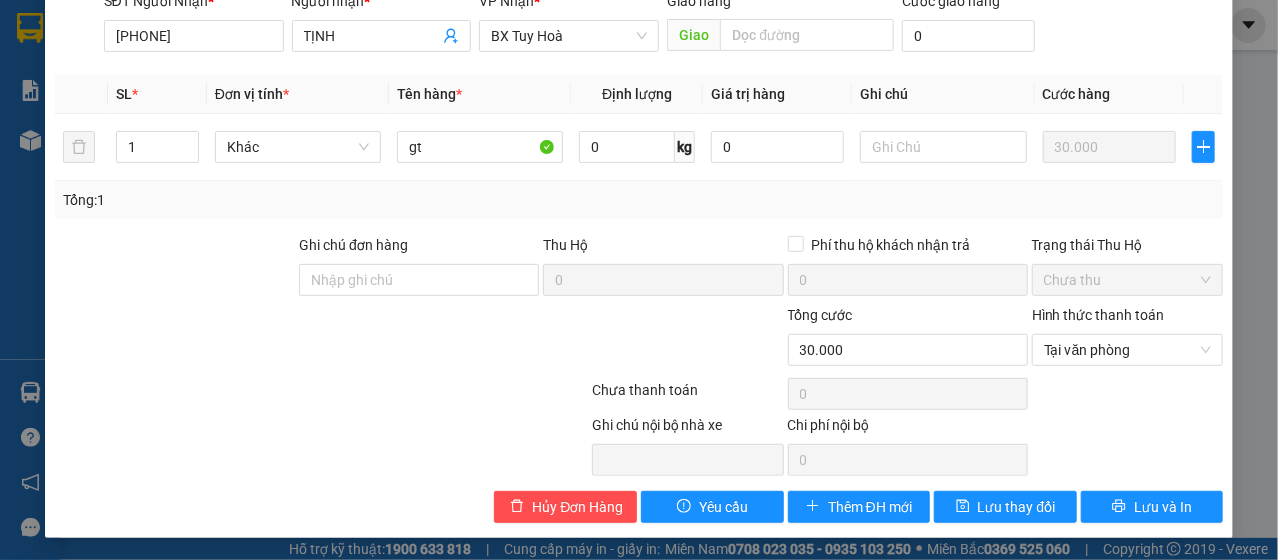 scroll, scrollTop: 0, scrollLeft: 0, axis: both 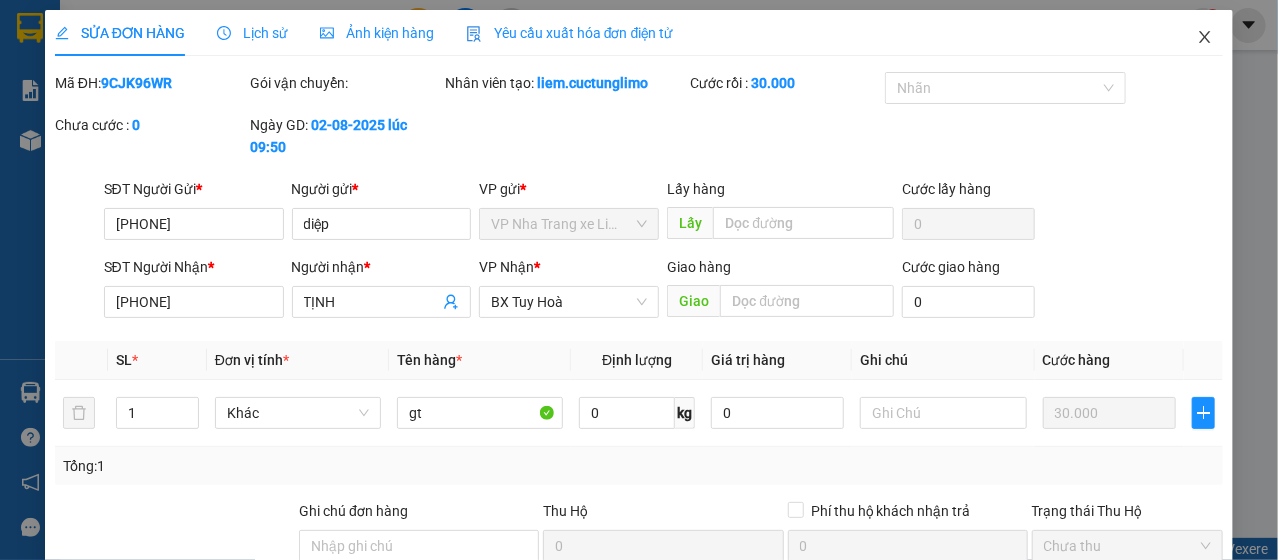 click 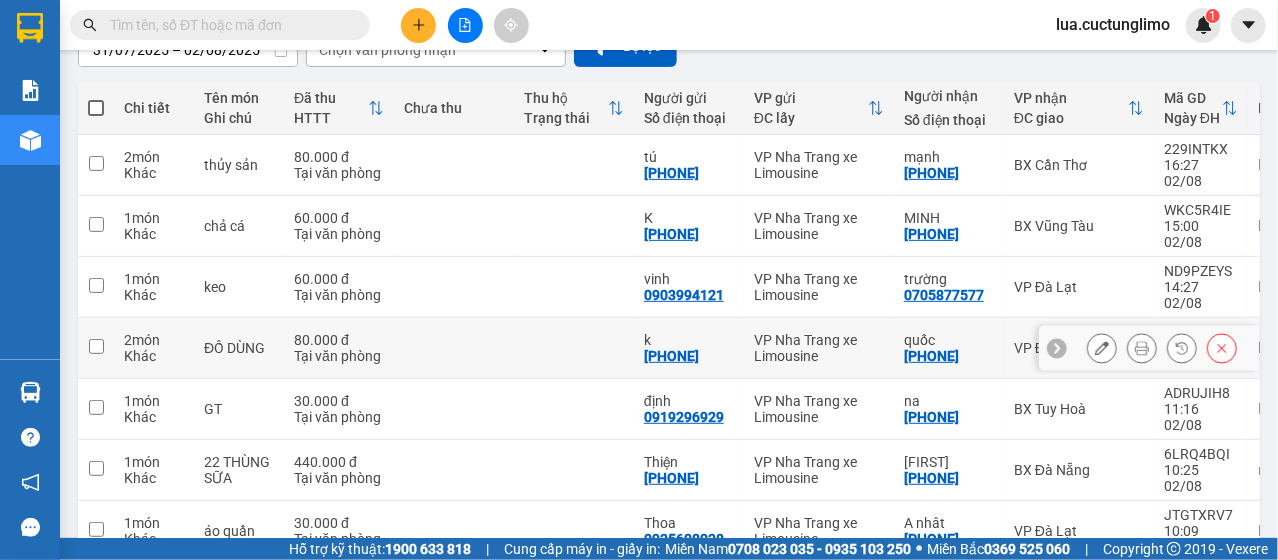 scroll, scrollTop: 333, scrollLeft: 0, axis: vertical 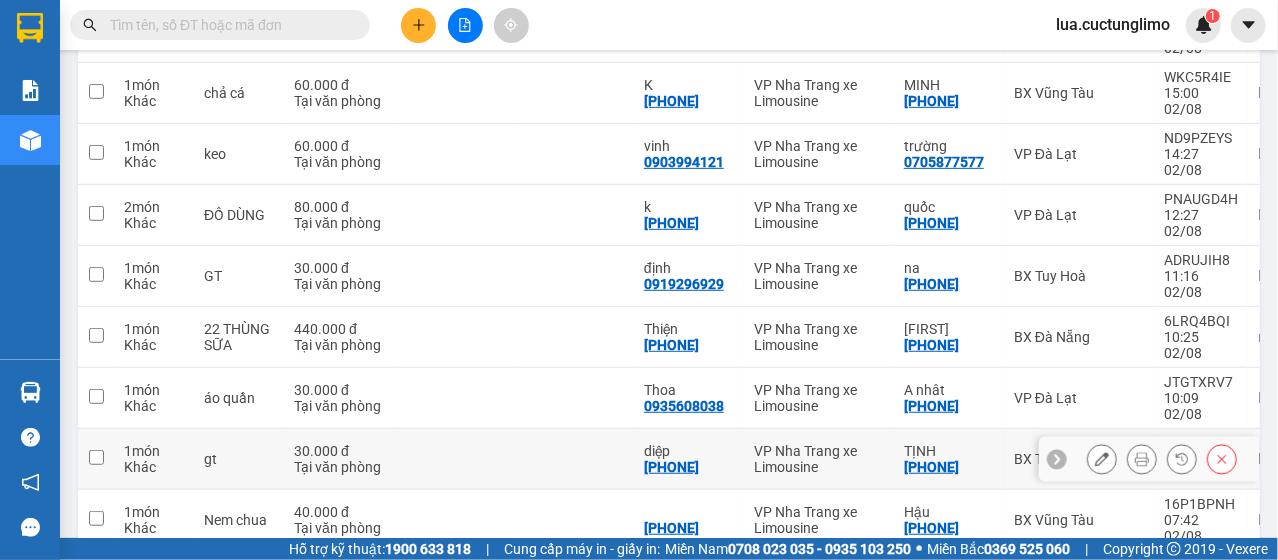 click at bounding box center [1102, 459] 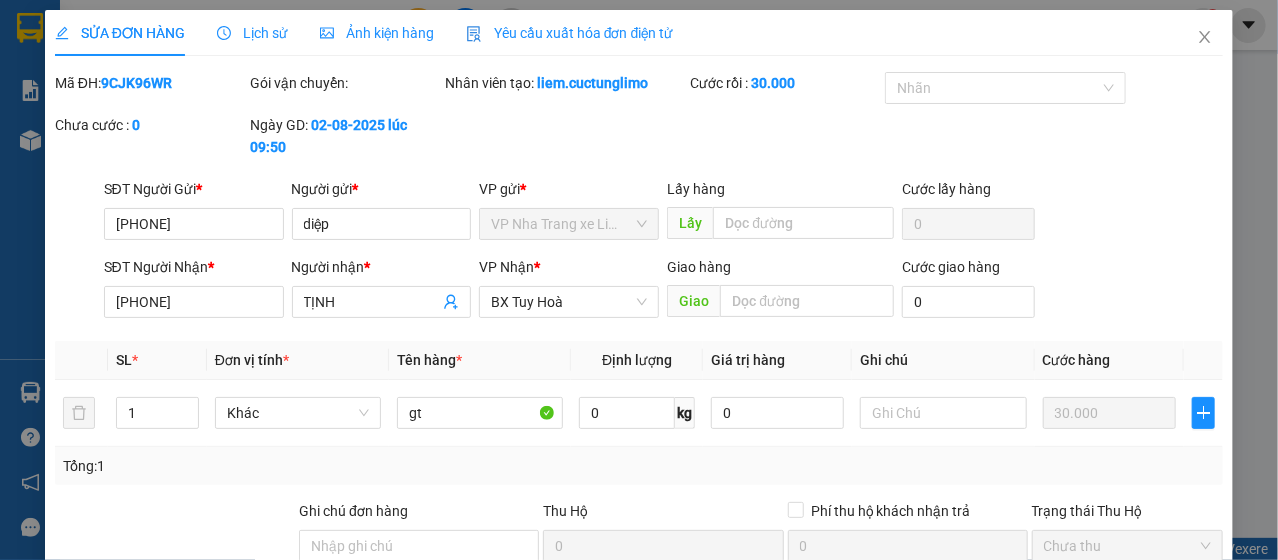 type on "[PHONE]" 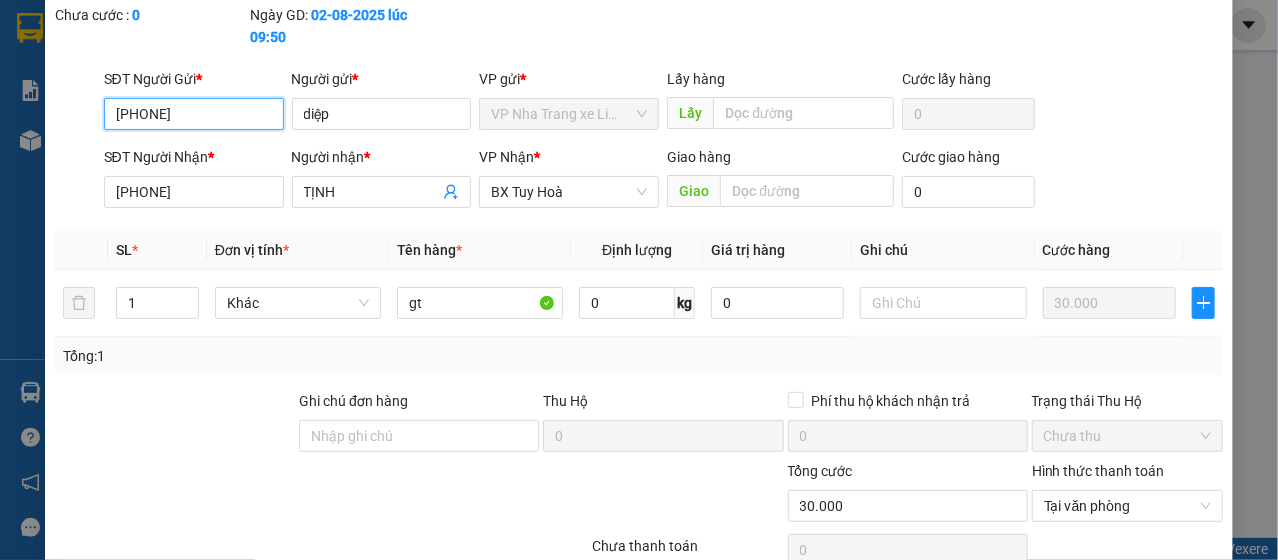 scroll, scrollTop: 0, scrollLeft: 0, axis: both 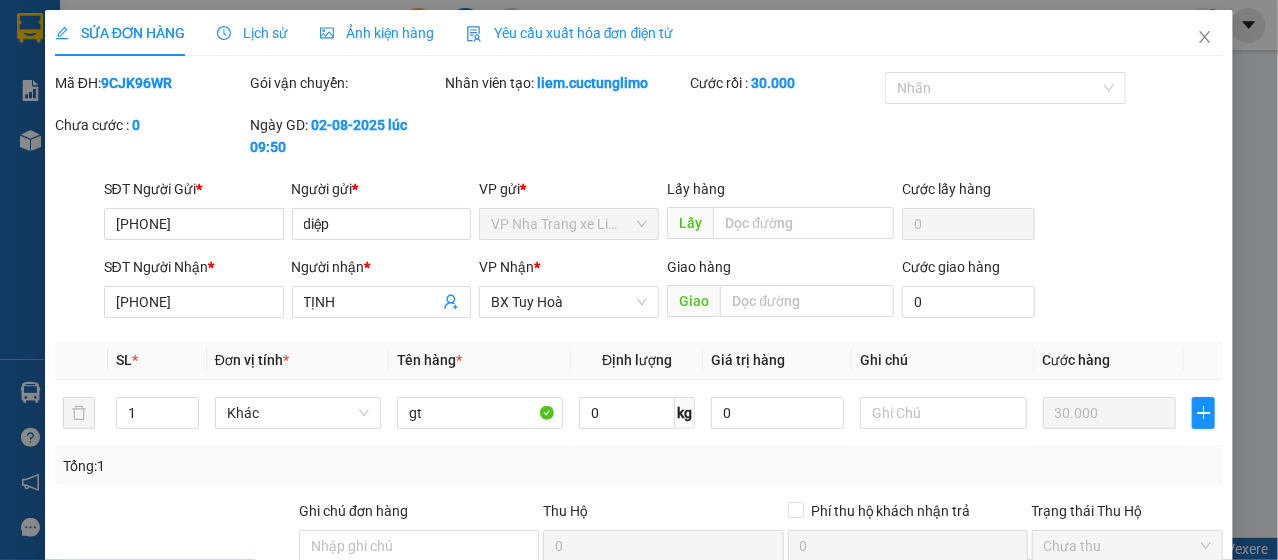 click on "SĐT Người Gửi  * [PHONE] [PHONE] Người gửi  * diệp VP gửi  * VP Nha Trang xe Limousine Lấy hàng Lấy Cước lấy hàng 0 SĐT Người Nhận  * [PHONE] Người nhận  * TỊNH VP Nhận  * BX Tuy Hoà Giao hàng Giao Cước giao hàng 0" at bounding box center (639, 252) 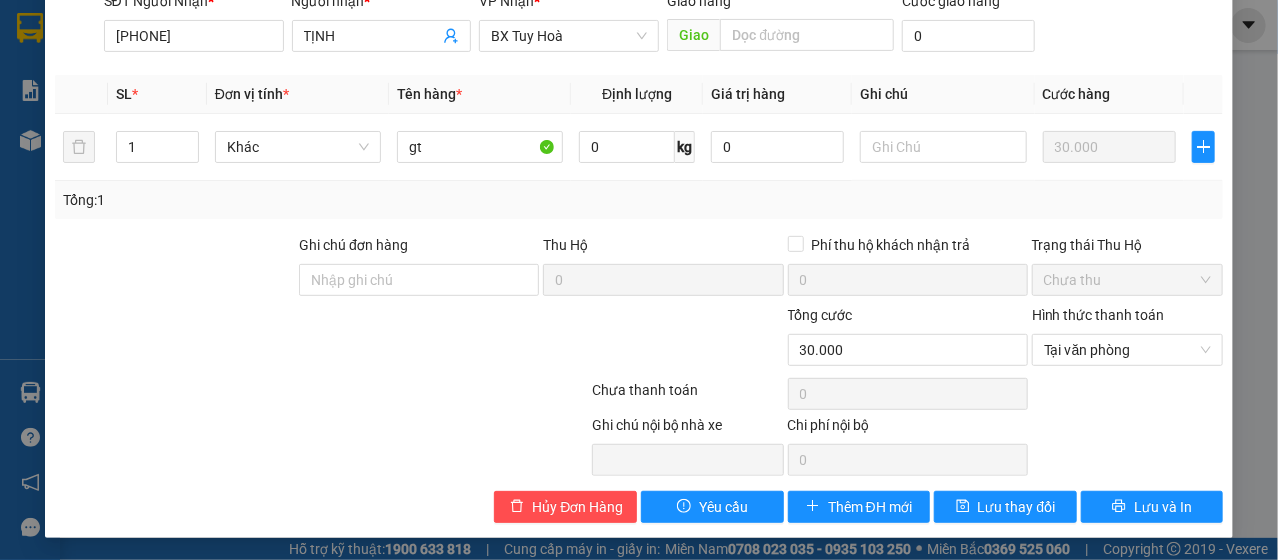 scroll, scrollTop: 0, scrollLeft: 0, axis: both 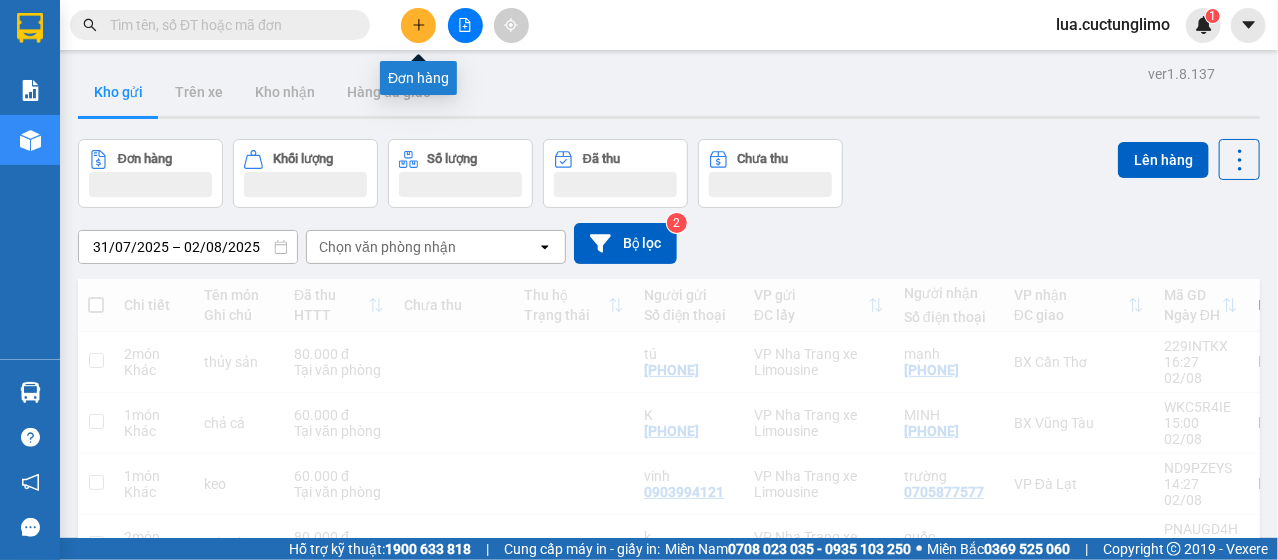 click at bounding box center [418, 25] 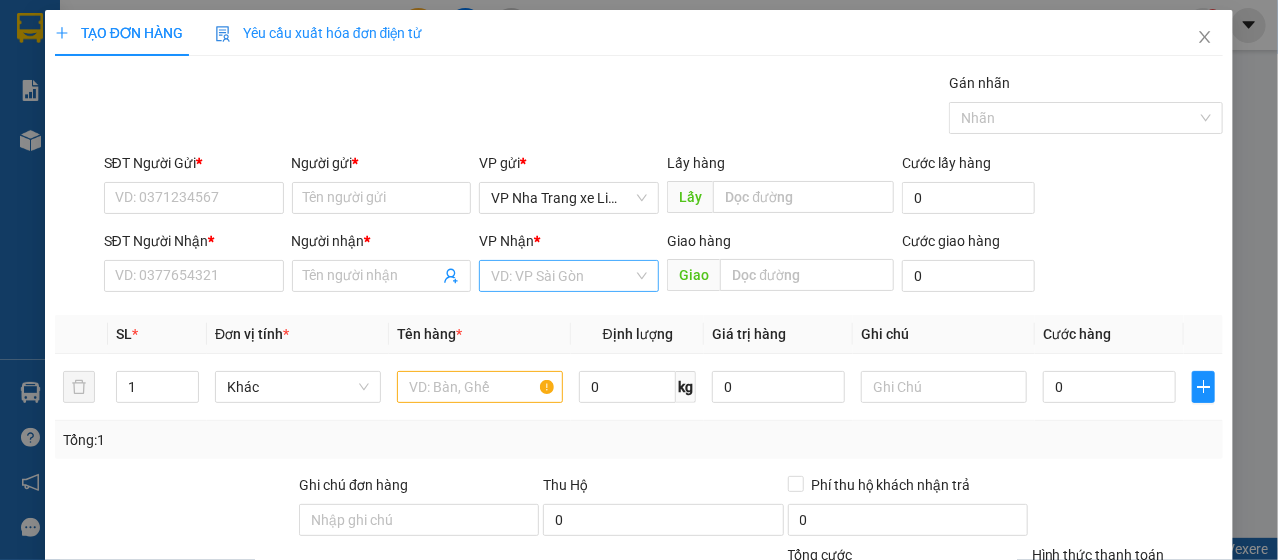 click at bounding box center (562, 276) 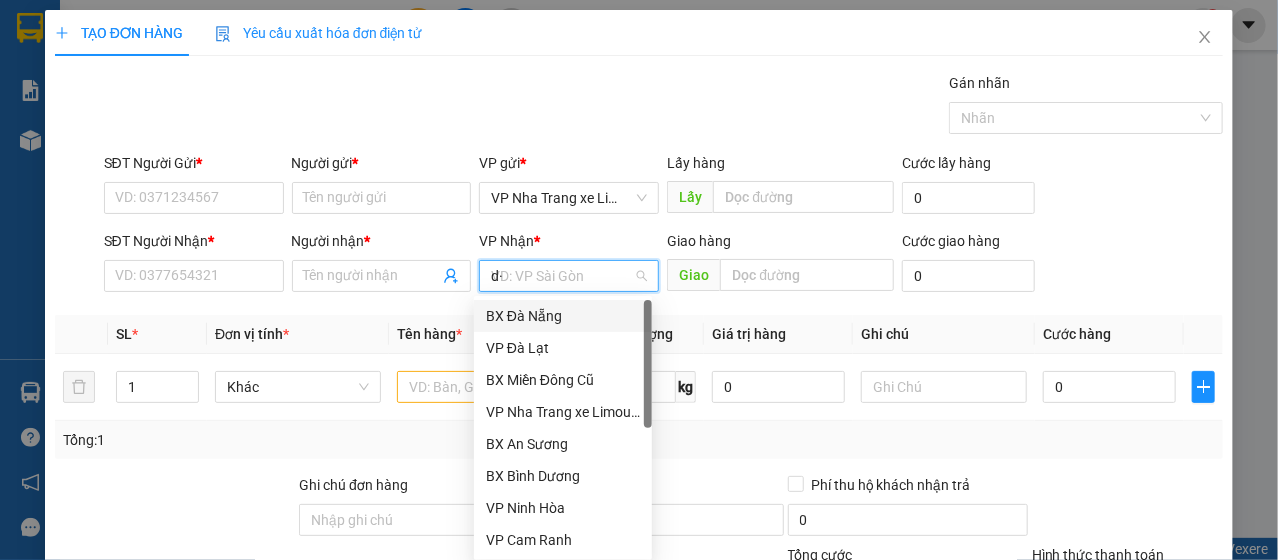 type on "d" 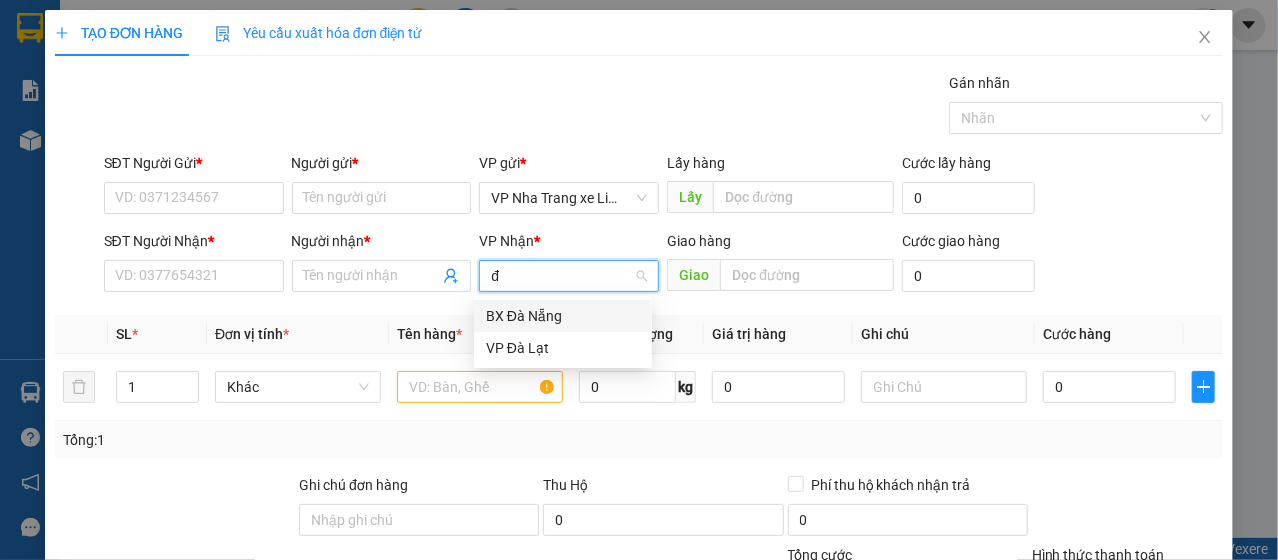 type on "đà" 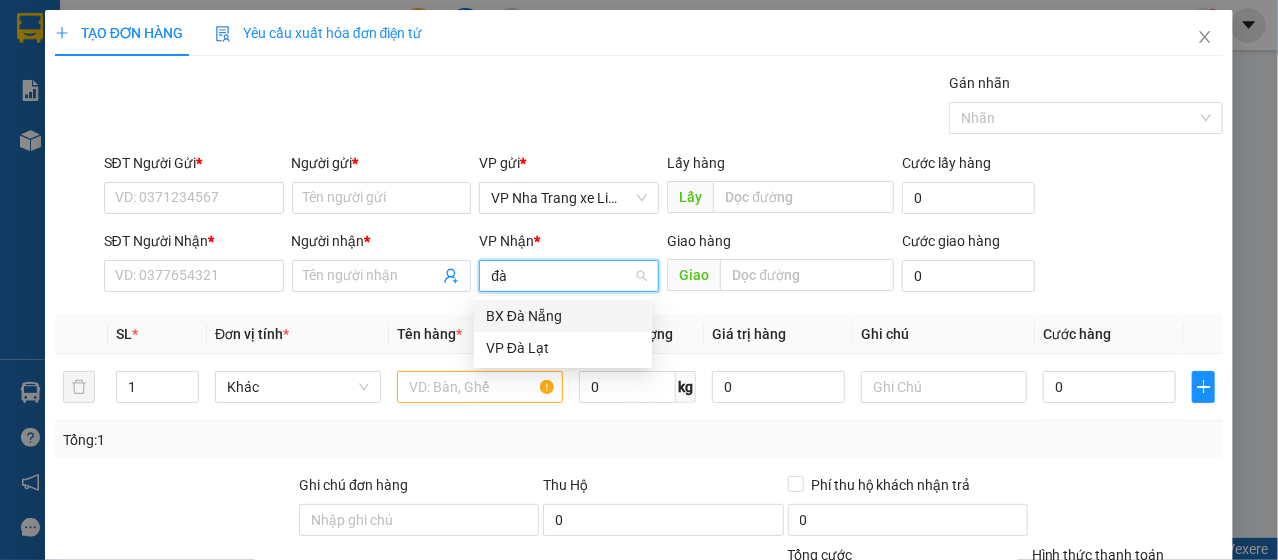 click on "BX Đà Nẵng" at bounding box center (563, 316) 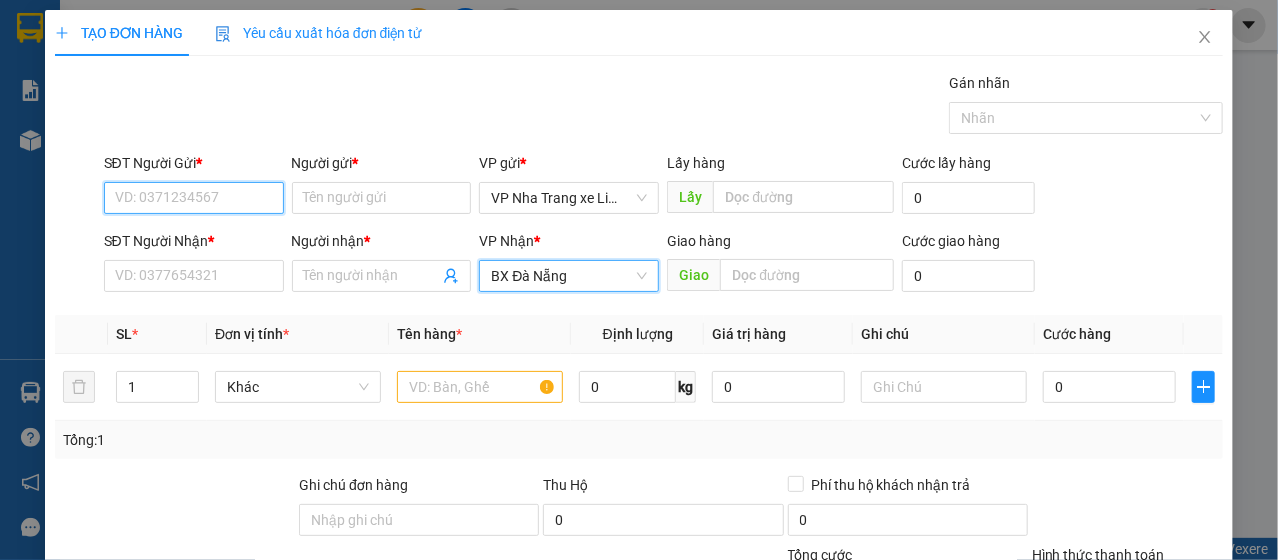 click on "SĐT Người Gửi  *" at bounding box center (194, 198) 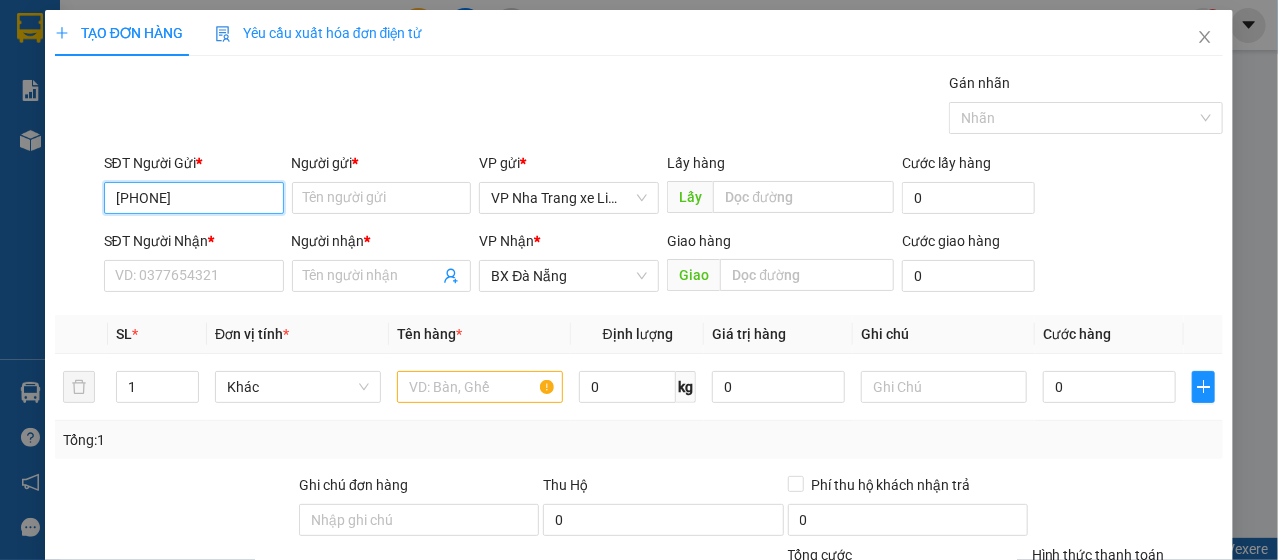 type on "0984878199" 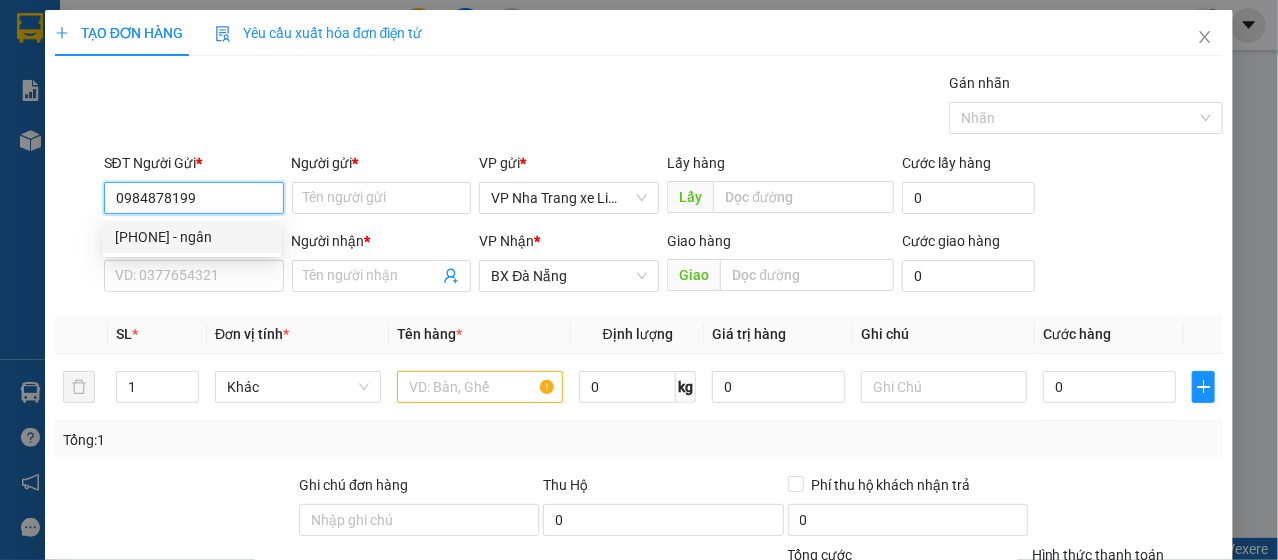 click on "[PHONE] - ngân" at bounding box center (192, 237) 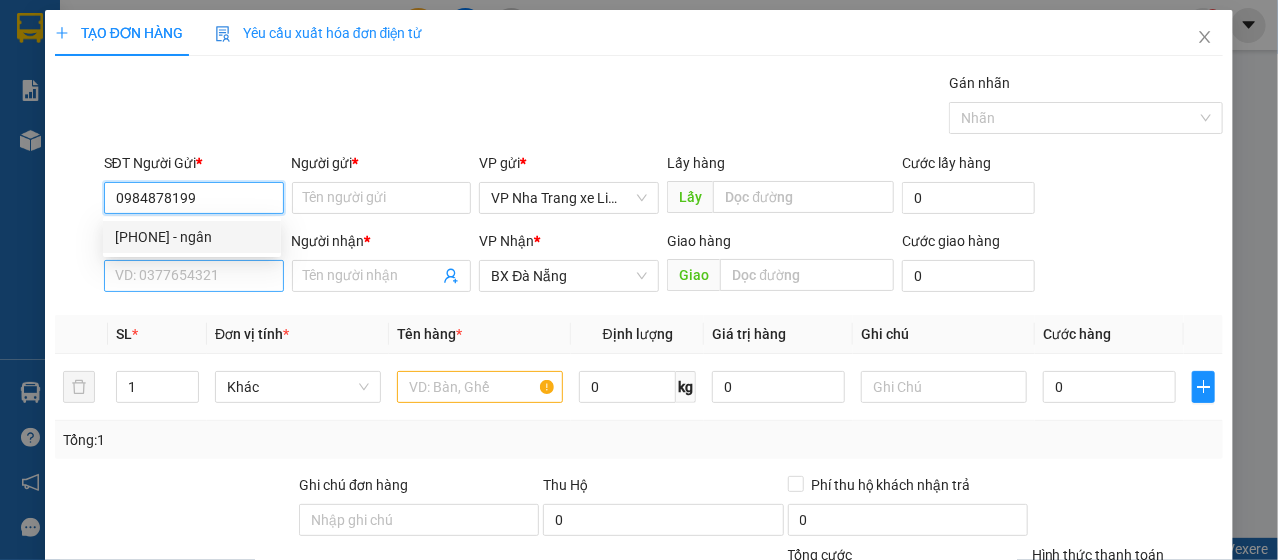 type on "ngân" 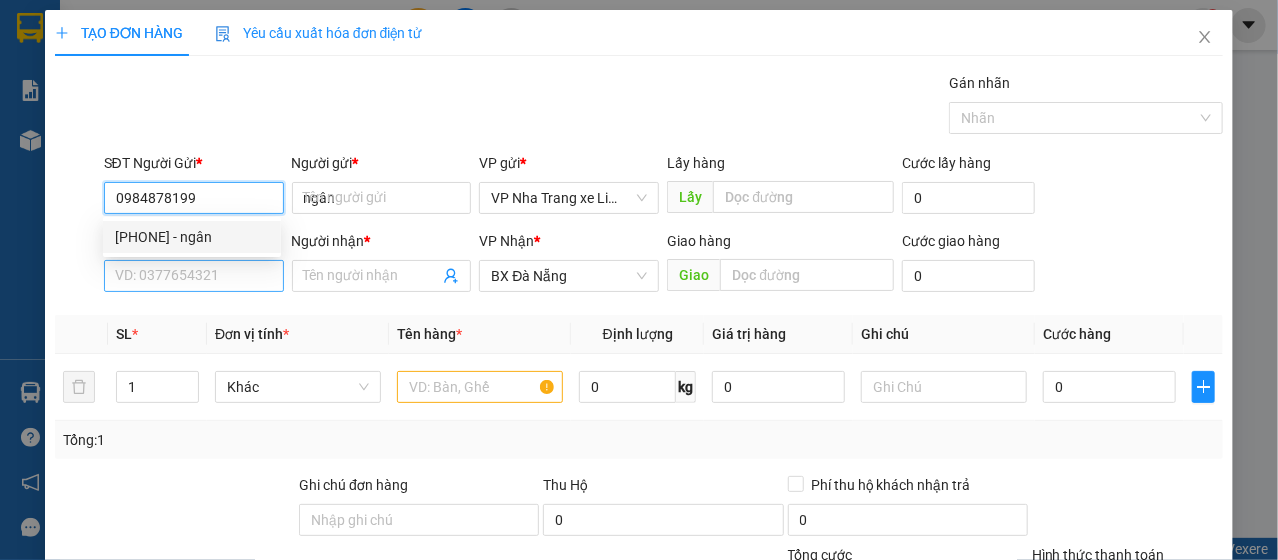 type on "160.000" 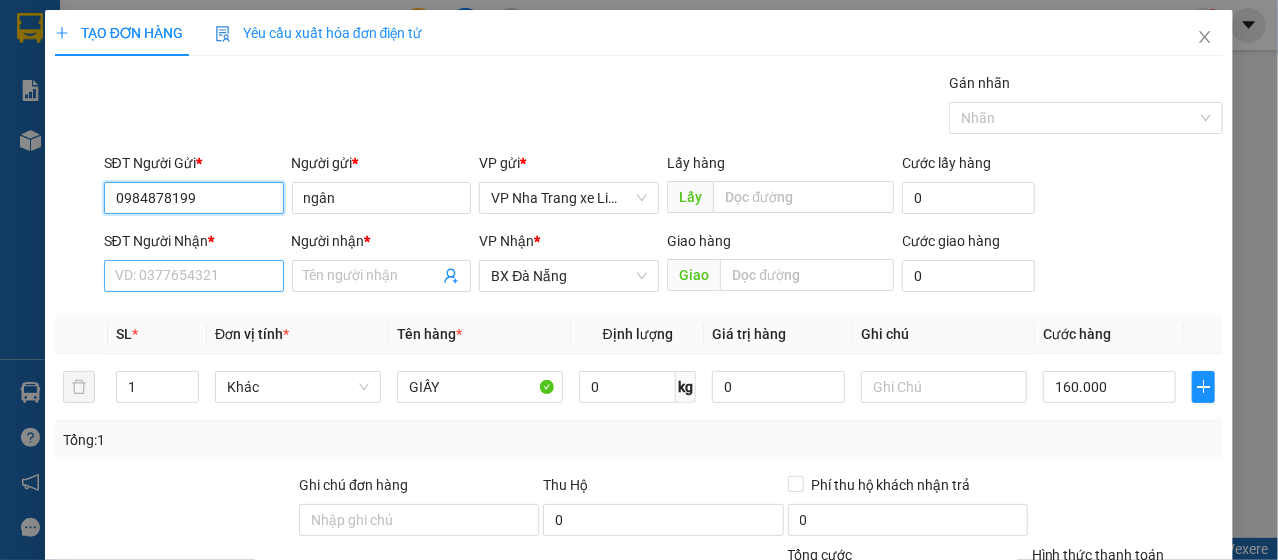 type on "0984878199" 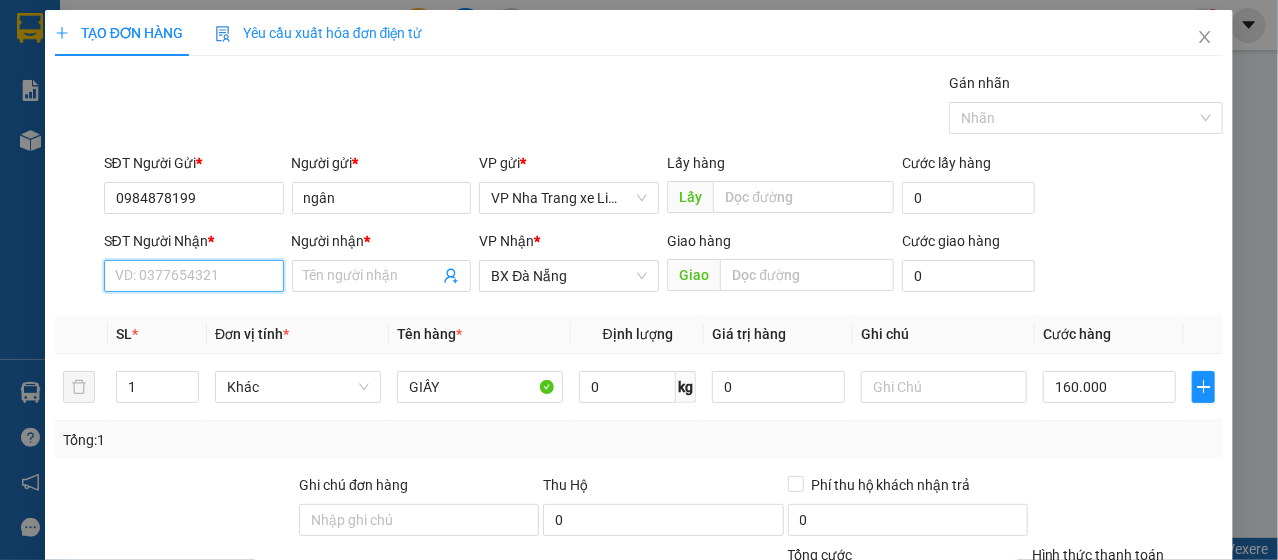 click on "SĐT Người Nhận  *" at bounding box center (194, 276) 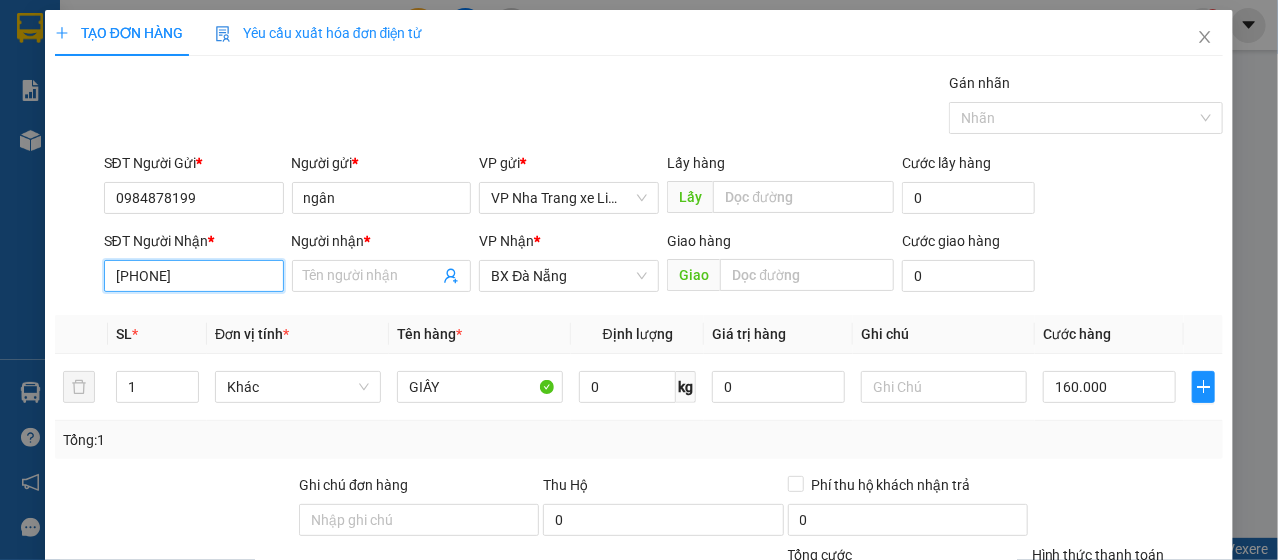 type on "0365950203" 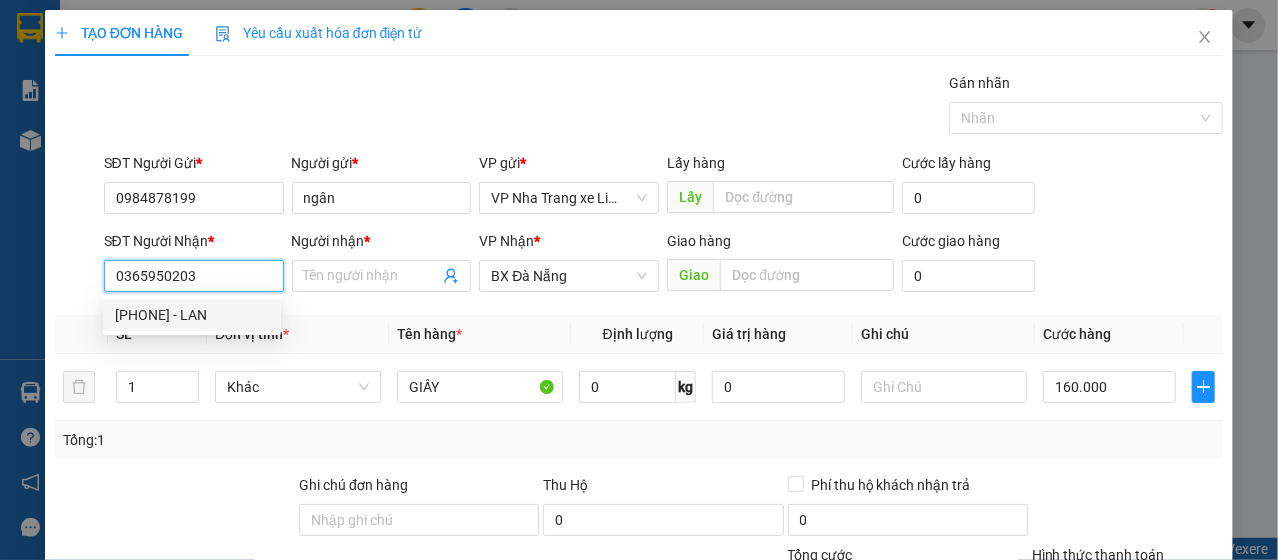 click on "[PHONE] - LAN" at bounding box center [192, 315] 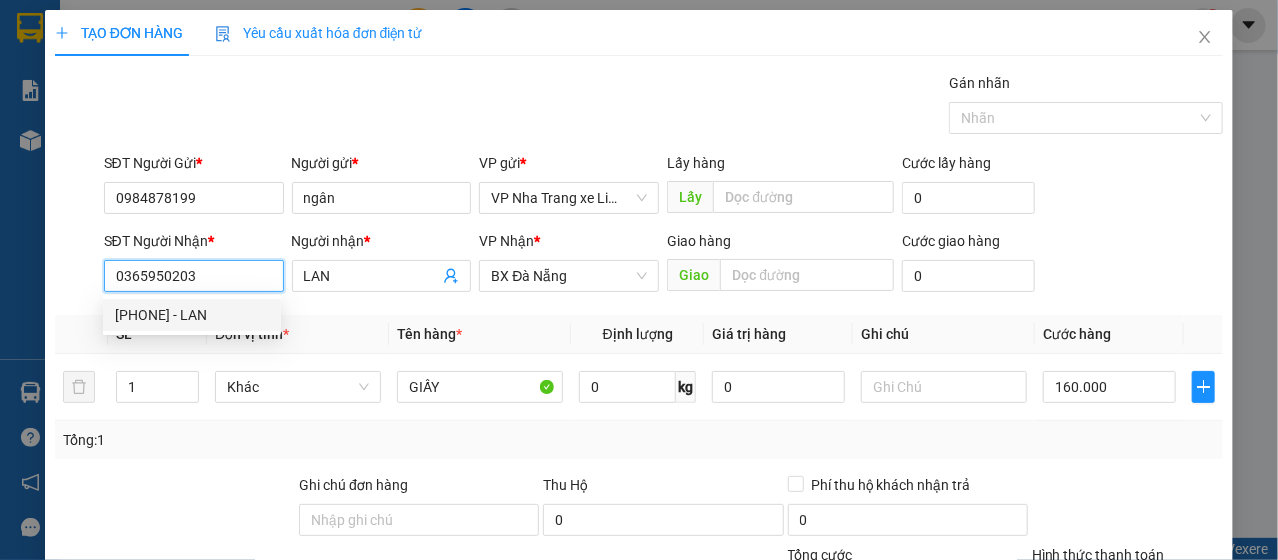 type on "320.000" 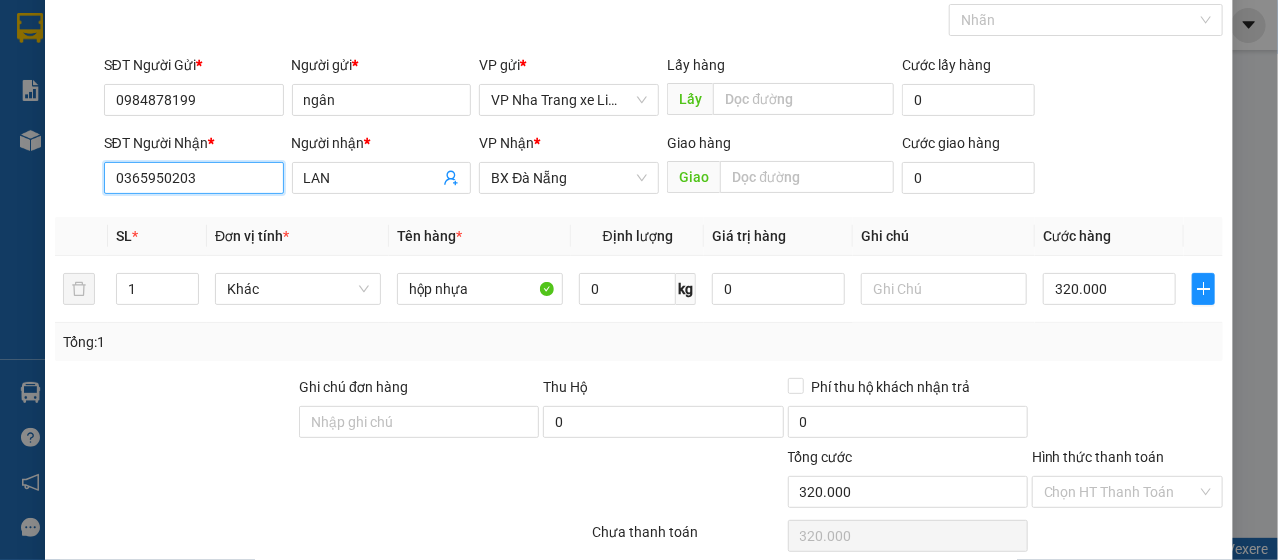 scroll, scrollTop: 240, scrollLeft: 0, axis: vertical 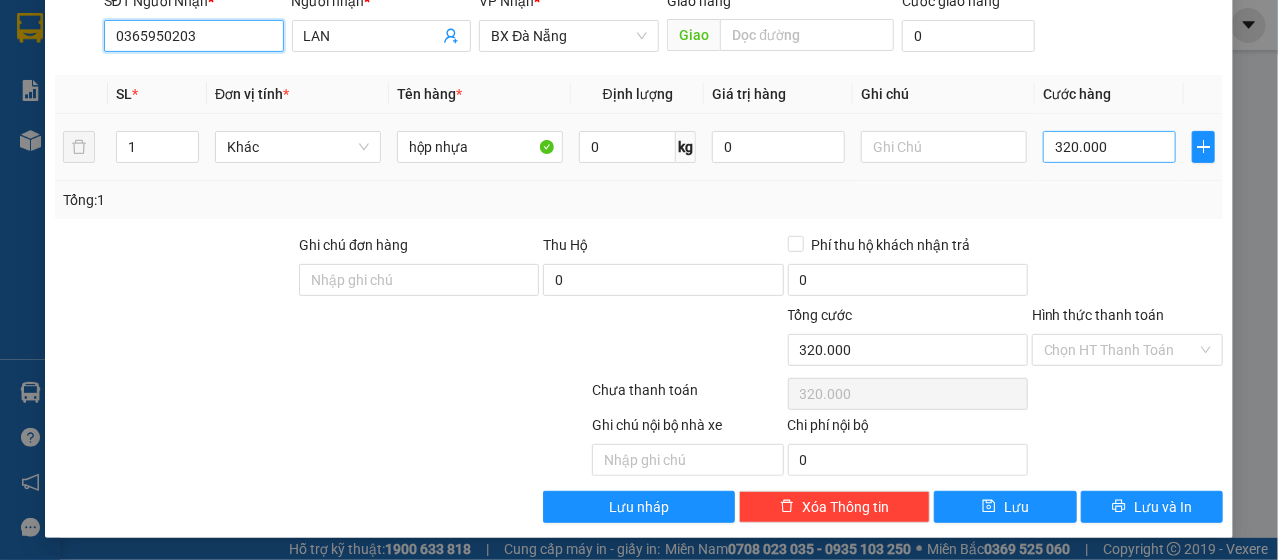 type on "0365950203" 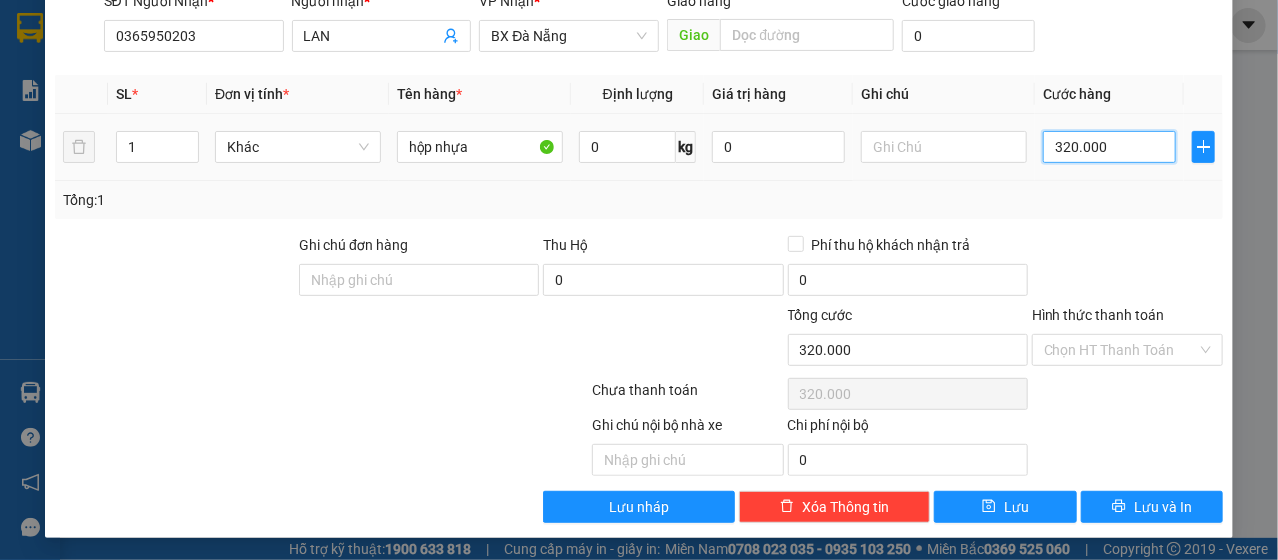 click on "320.000" at bounding box center (1109, 147) 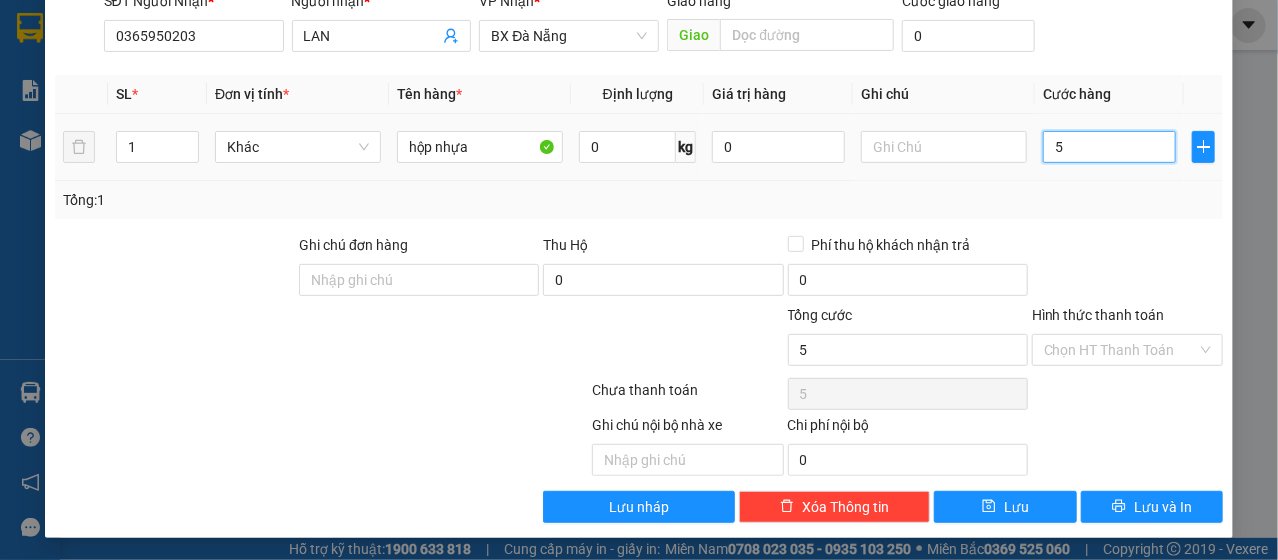 type on "50" 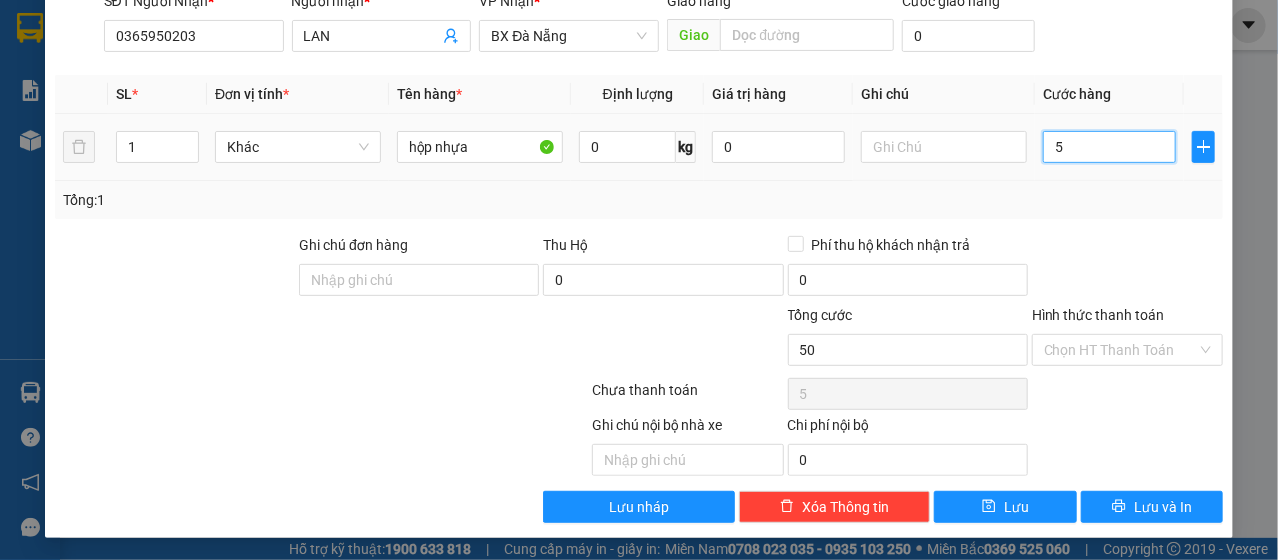 type on "50" 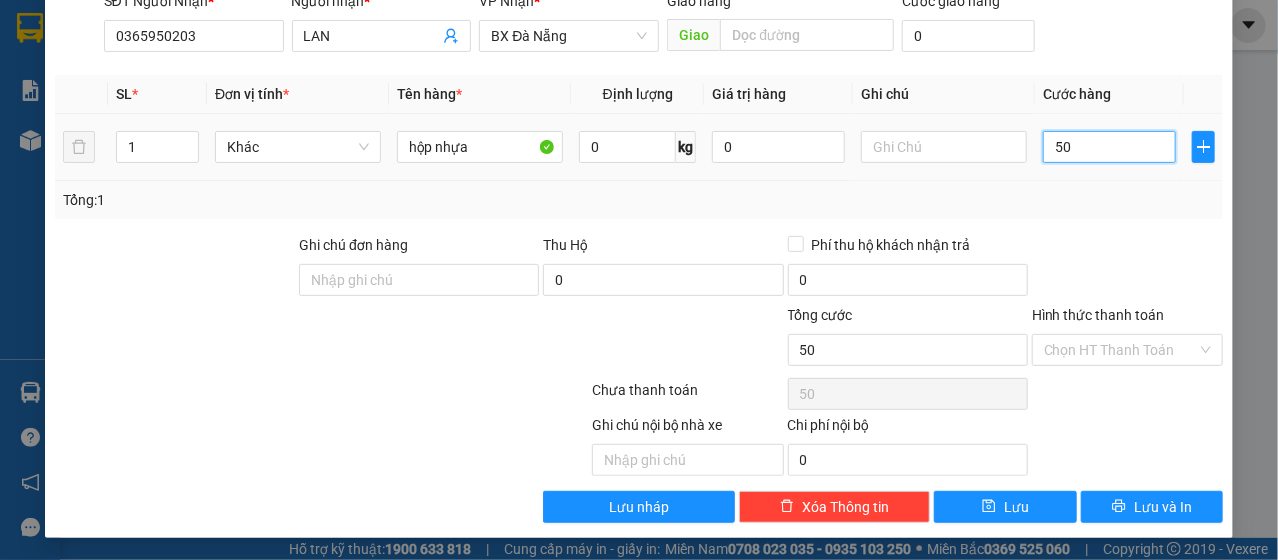 type on "500" 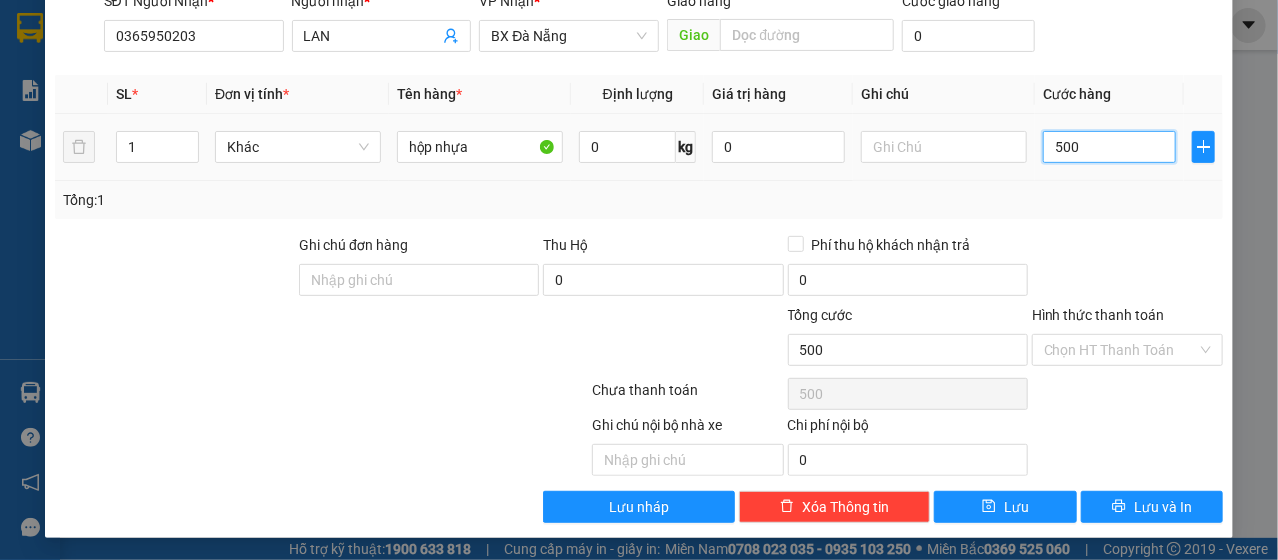 type on "5.000" 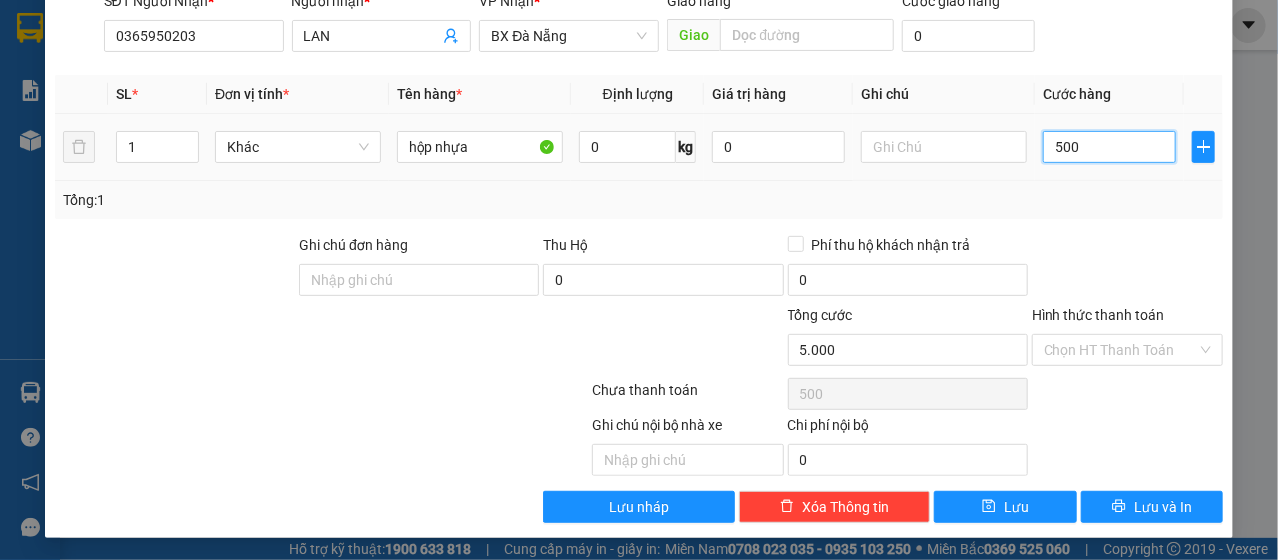 type on "5.000" 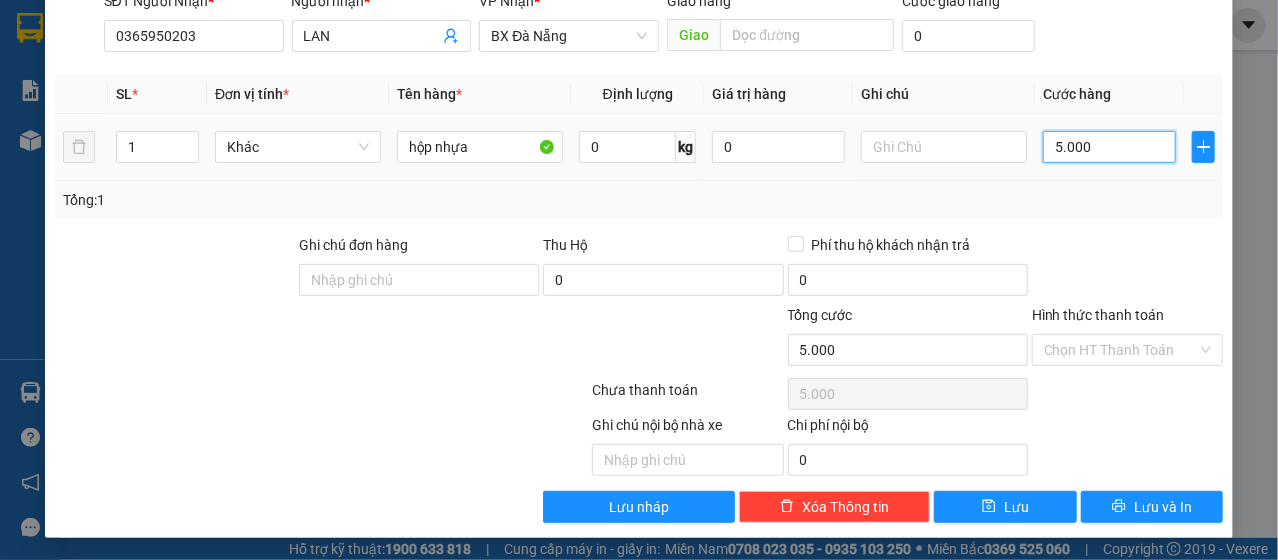 type on "50.000" 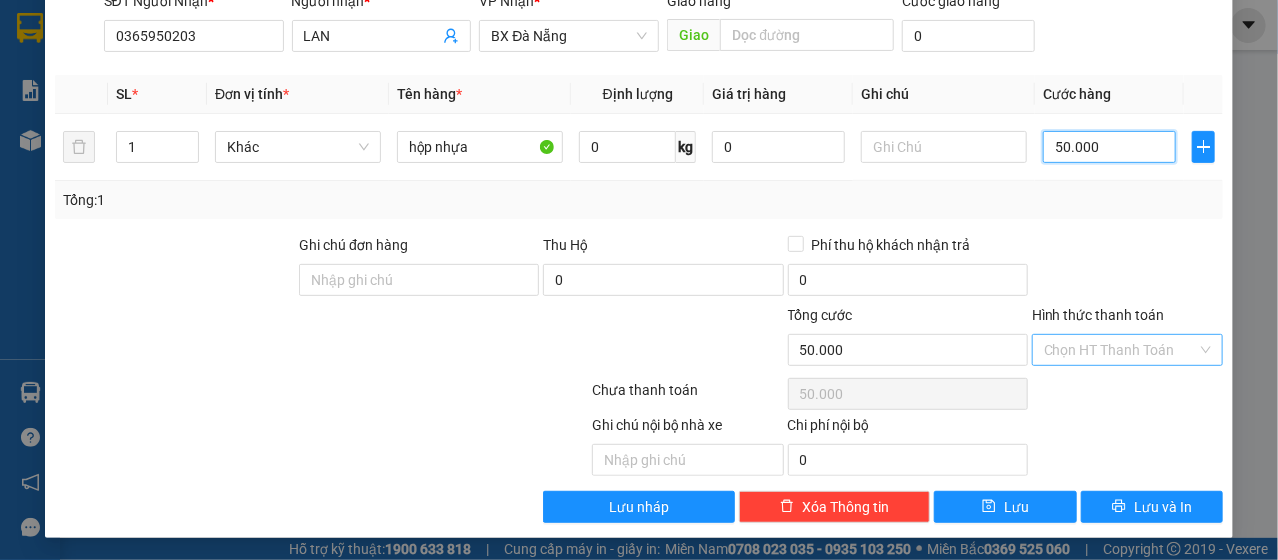 type on "50.000" 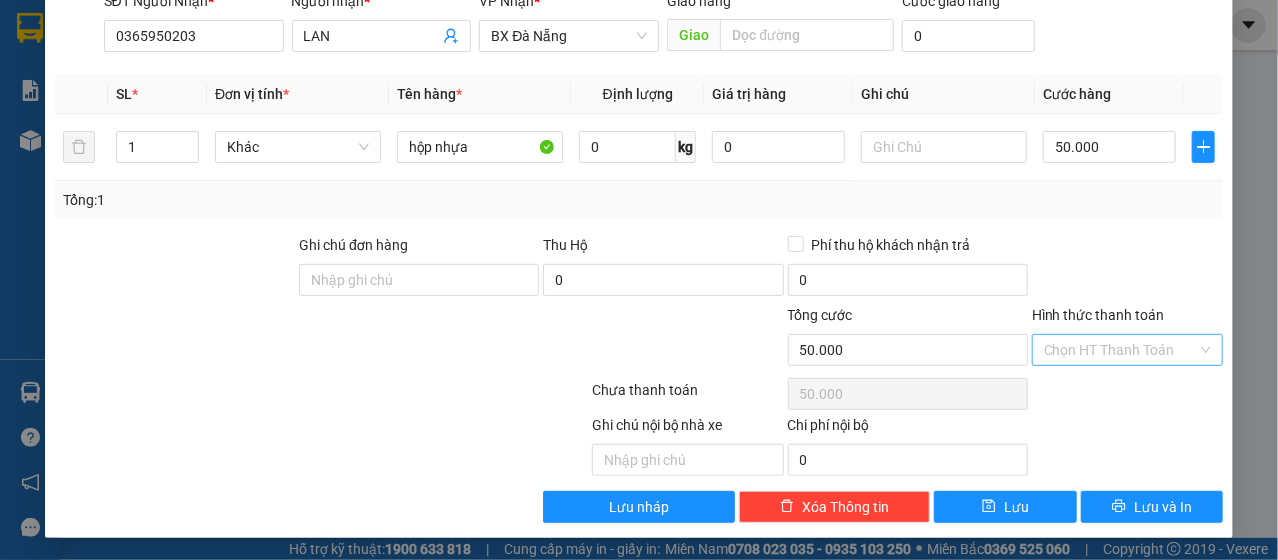 click on "Hình thức thanh toán" at bounding box center (1120, 350) 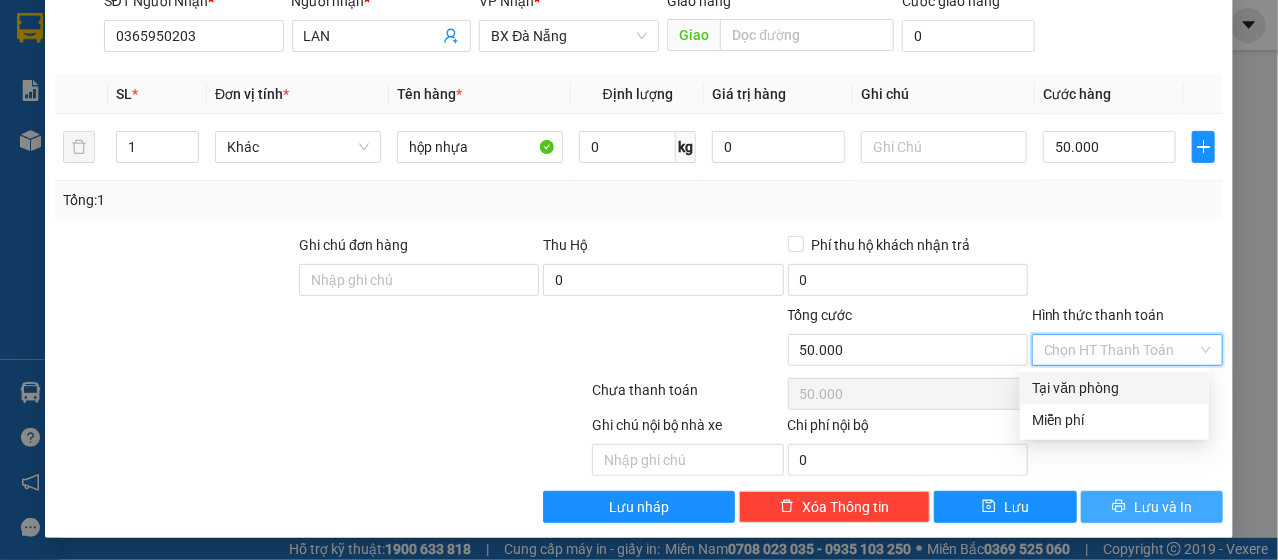 drag, startPoint x: 1092, startPoint y: 372, endPoint x: 1163, endPoint y: 493, distance: 140.29256 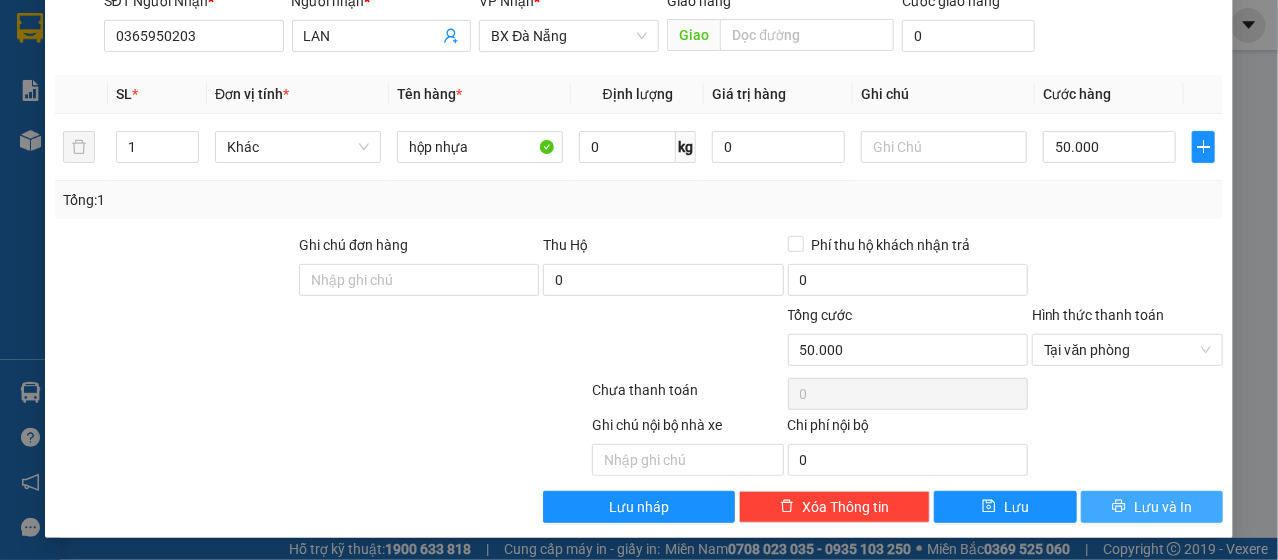 click on "Lưu và In" at bounding box center (1163, 507) 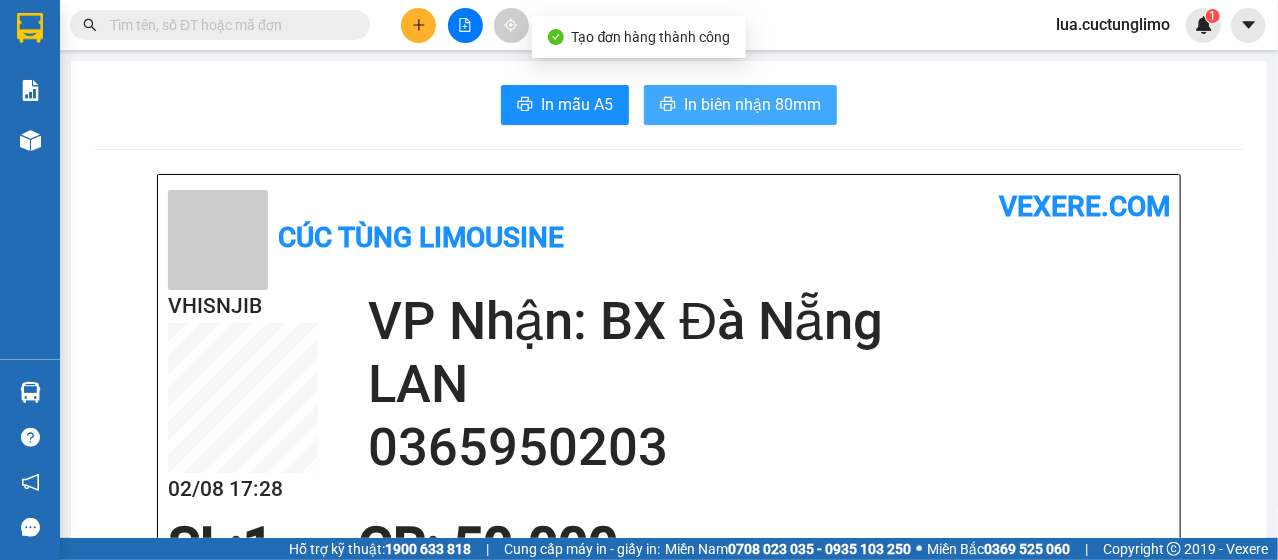 click on "In biên nhận 80mm" at bounding box center (752, 104) 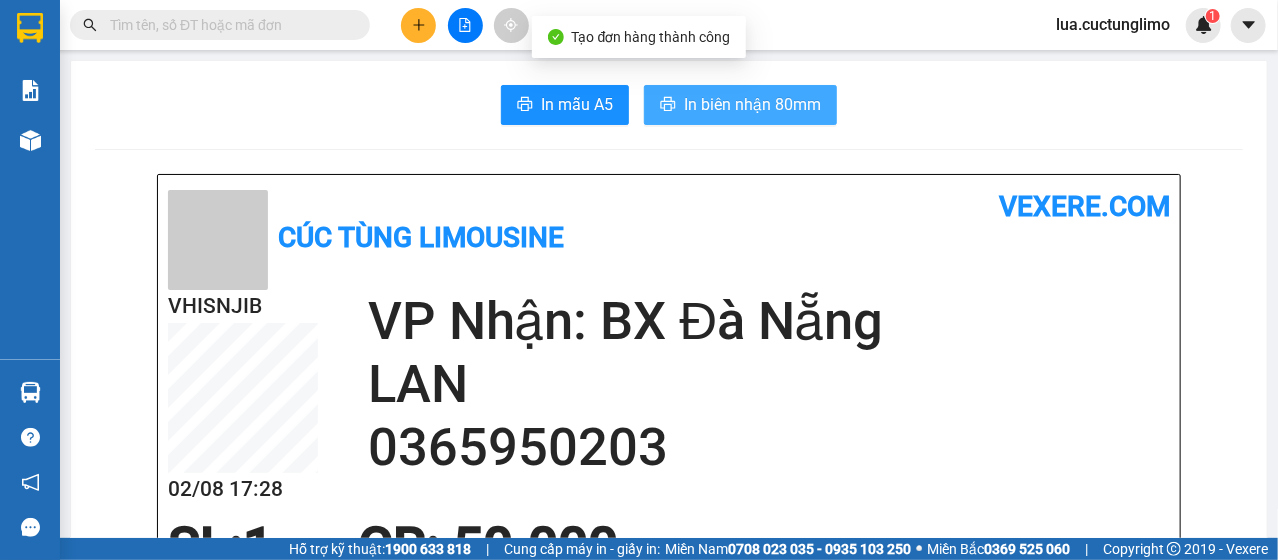 scroll, scrollTop: 0, scrollLeft: 0, axis: both 